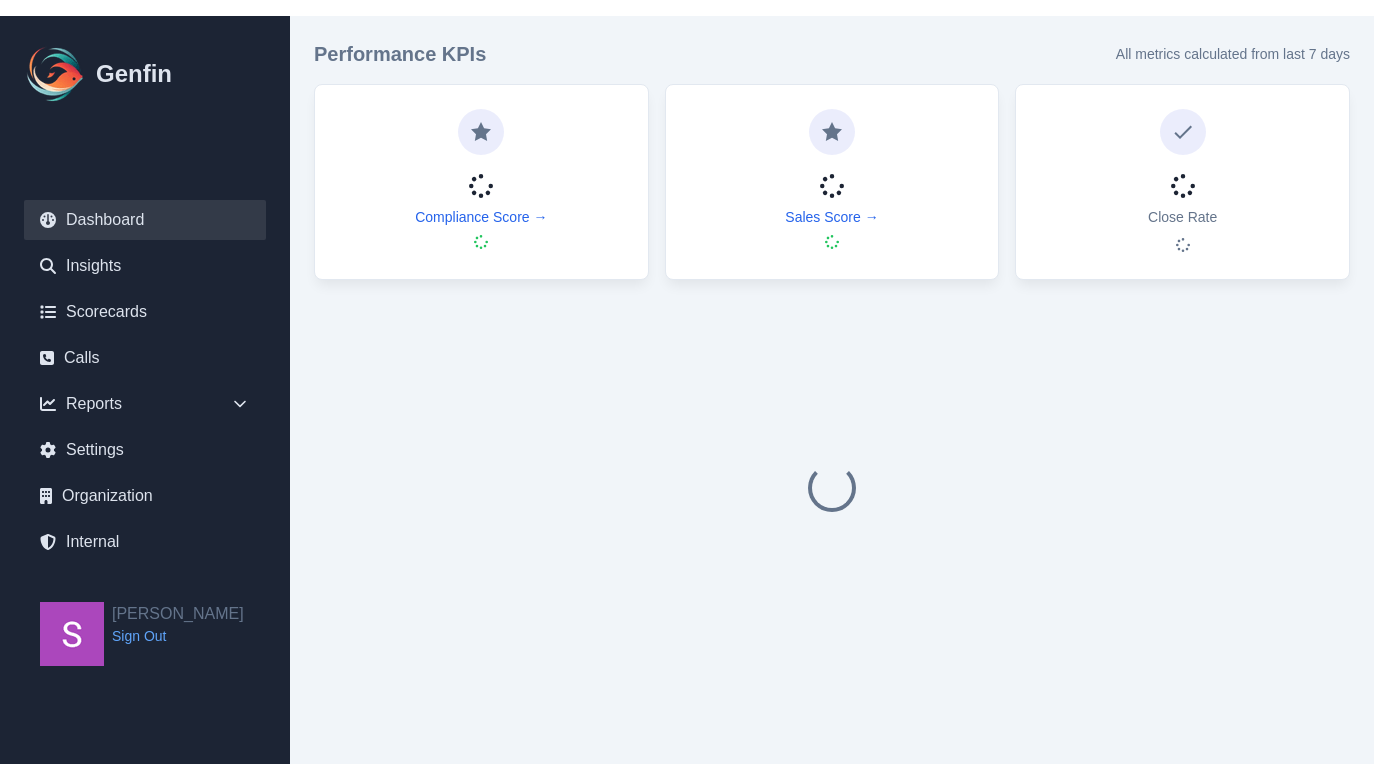 scroll, scrollTop: 0, scrollLeft: 0, axis: both 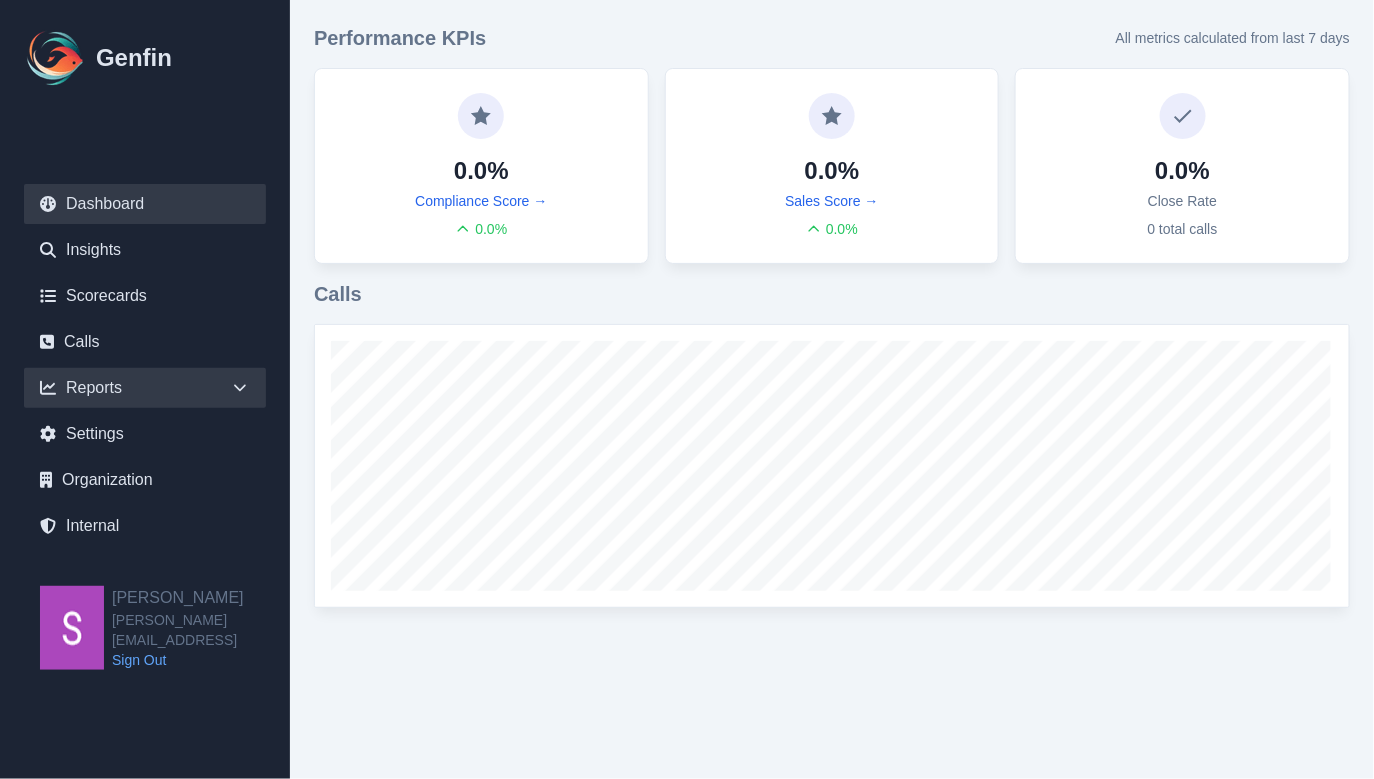 click on "Reports" at bounding box center (145, 388) 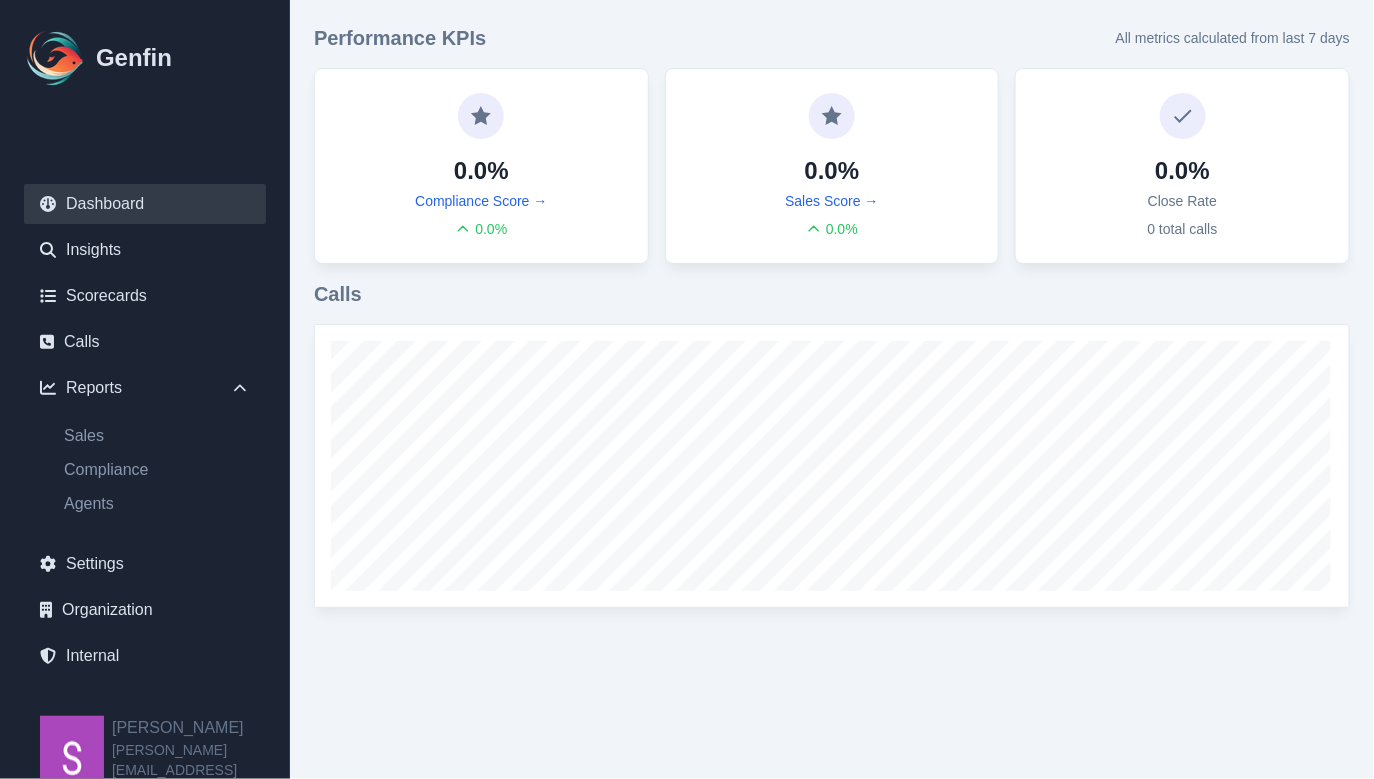 click on "Sales Compliance Agents" at bounding box center [145, 473] 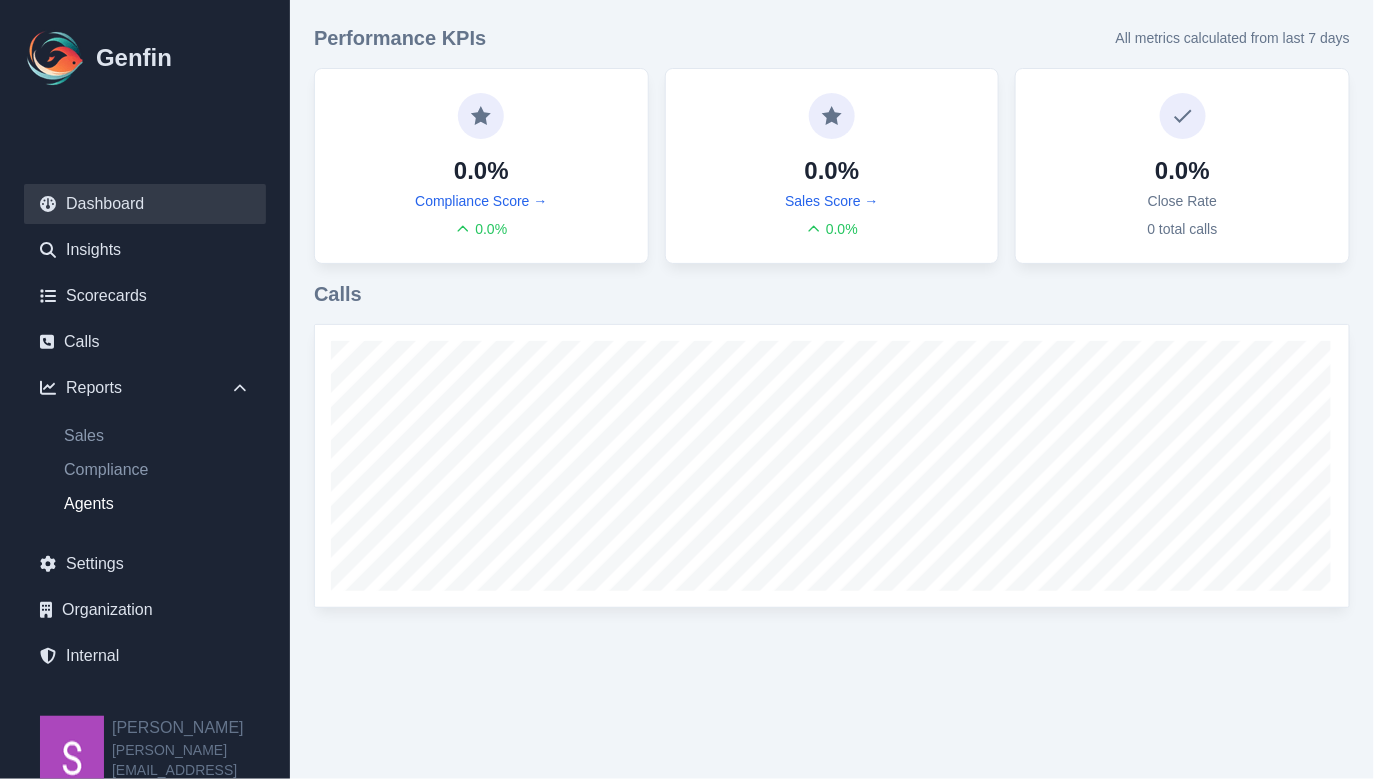 click on "Agents" at bounding box center (157, 504) 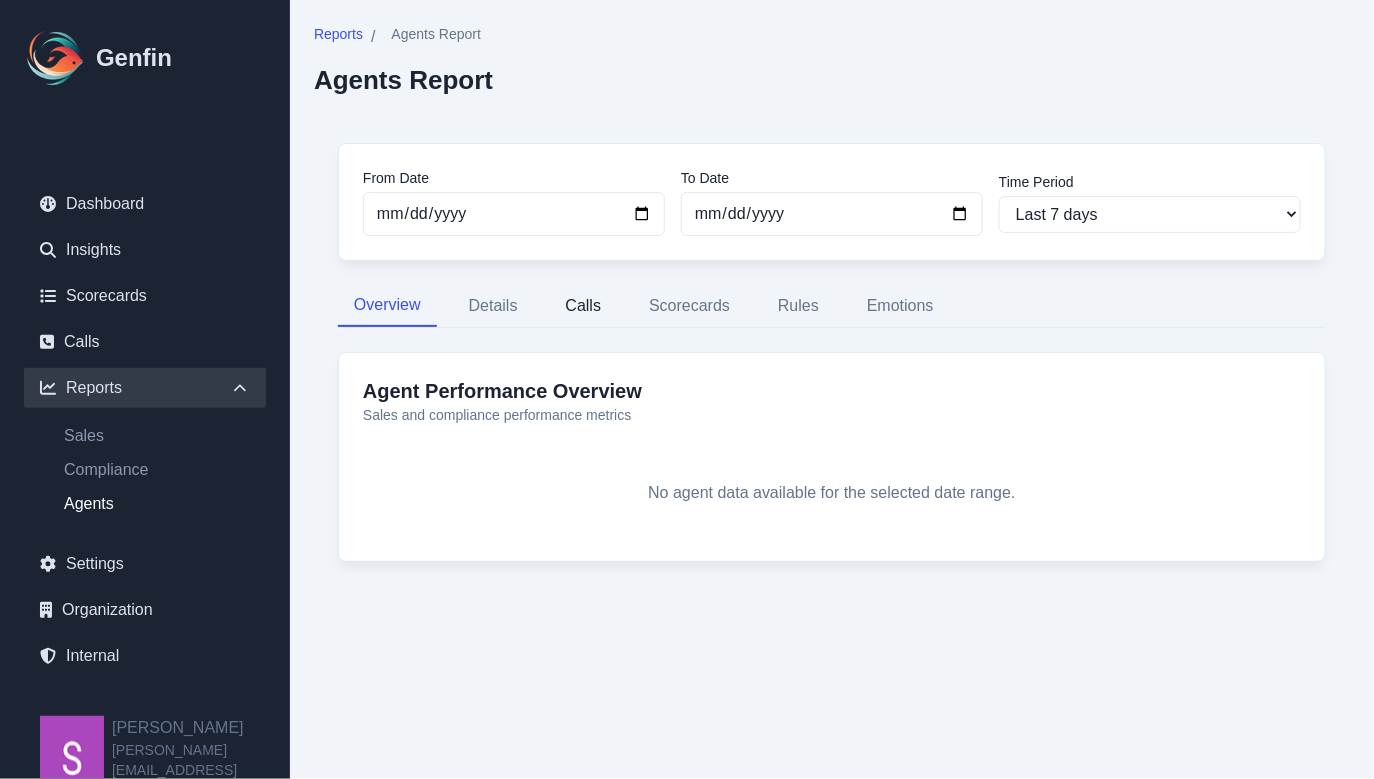 click on "Calls" at bounding box center [584, 306] 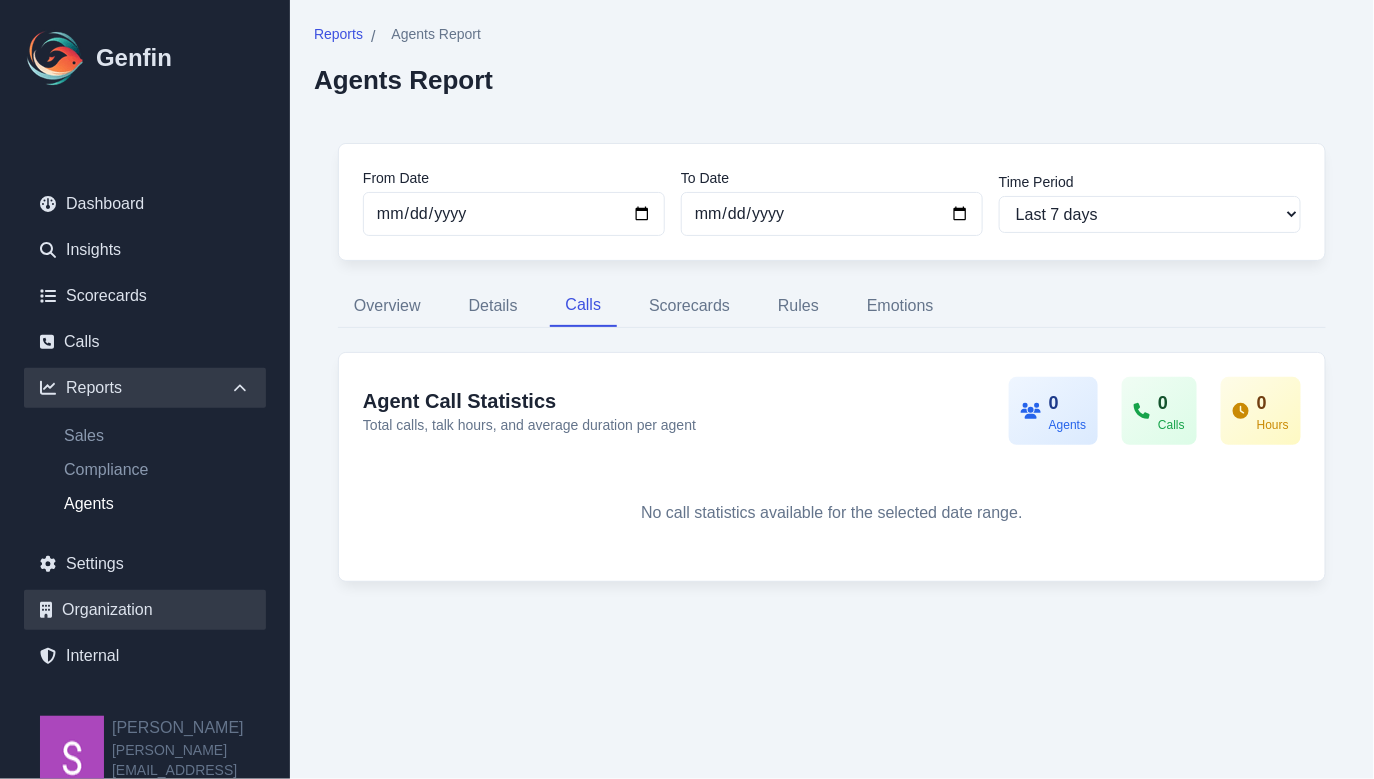 scroll, scrollTop: 0, scrollLeft: 0, axis: both 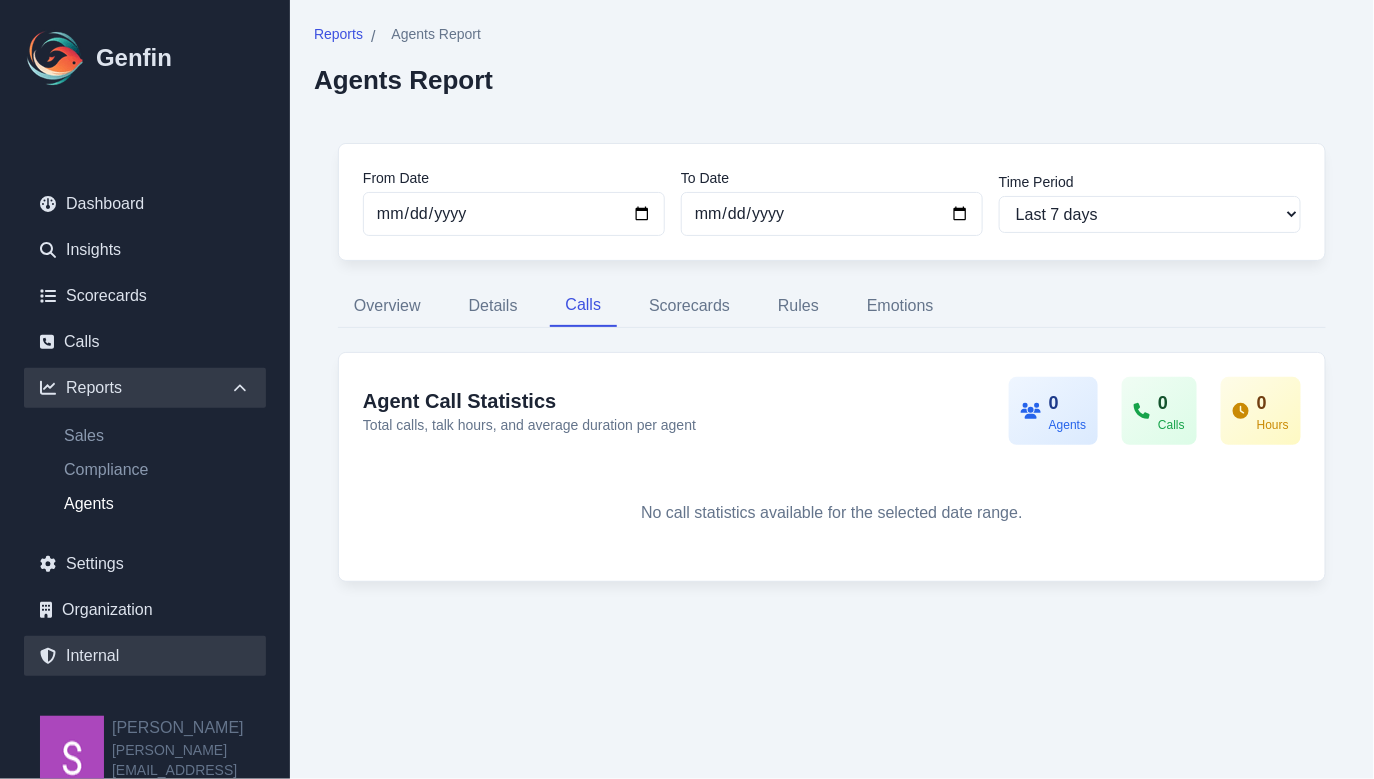 type 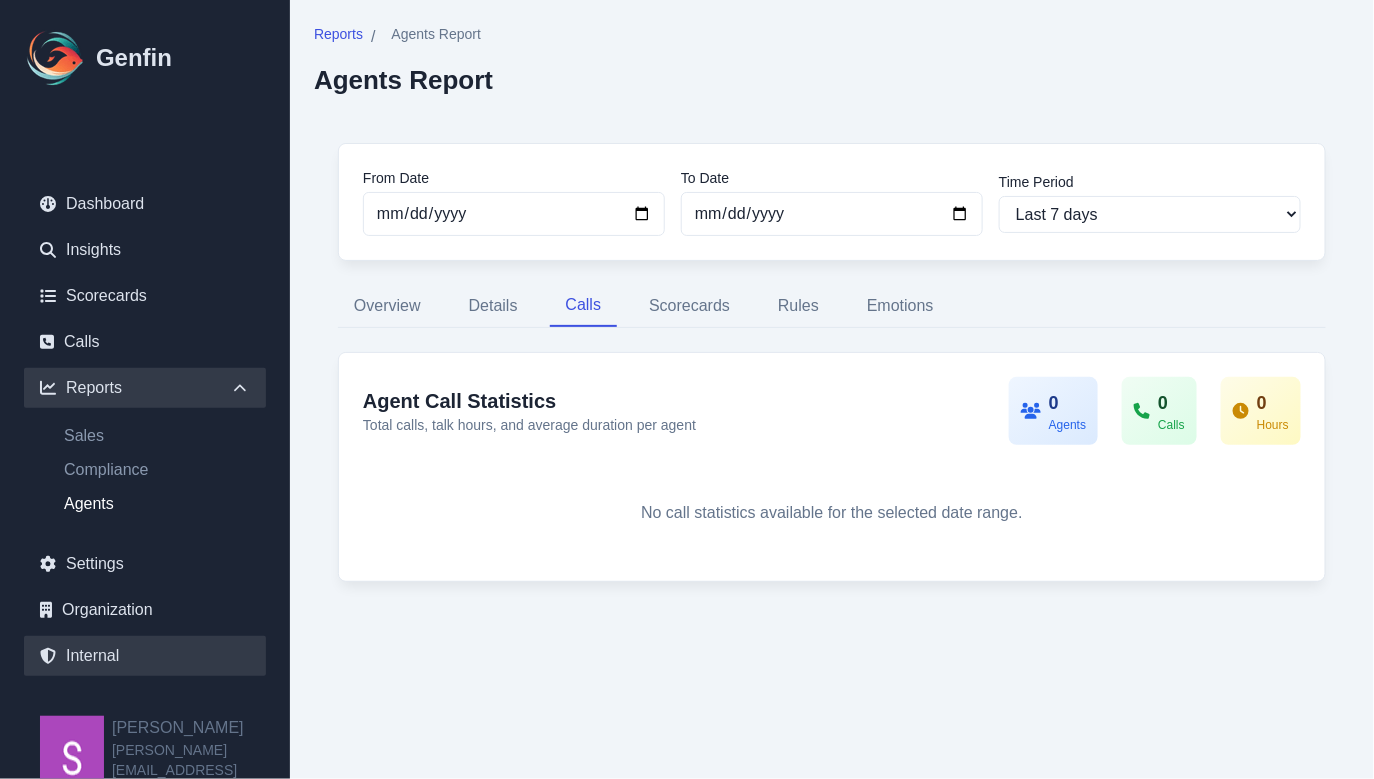 click on "Internal" at bounding box center [145, 656] 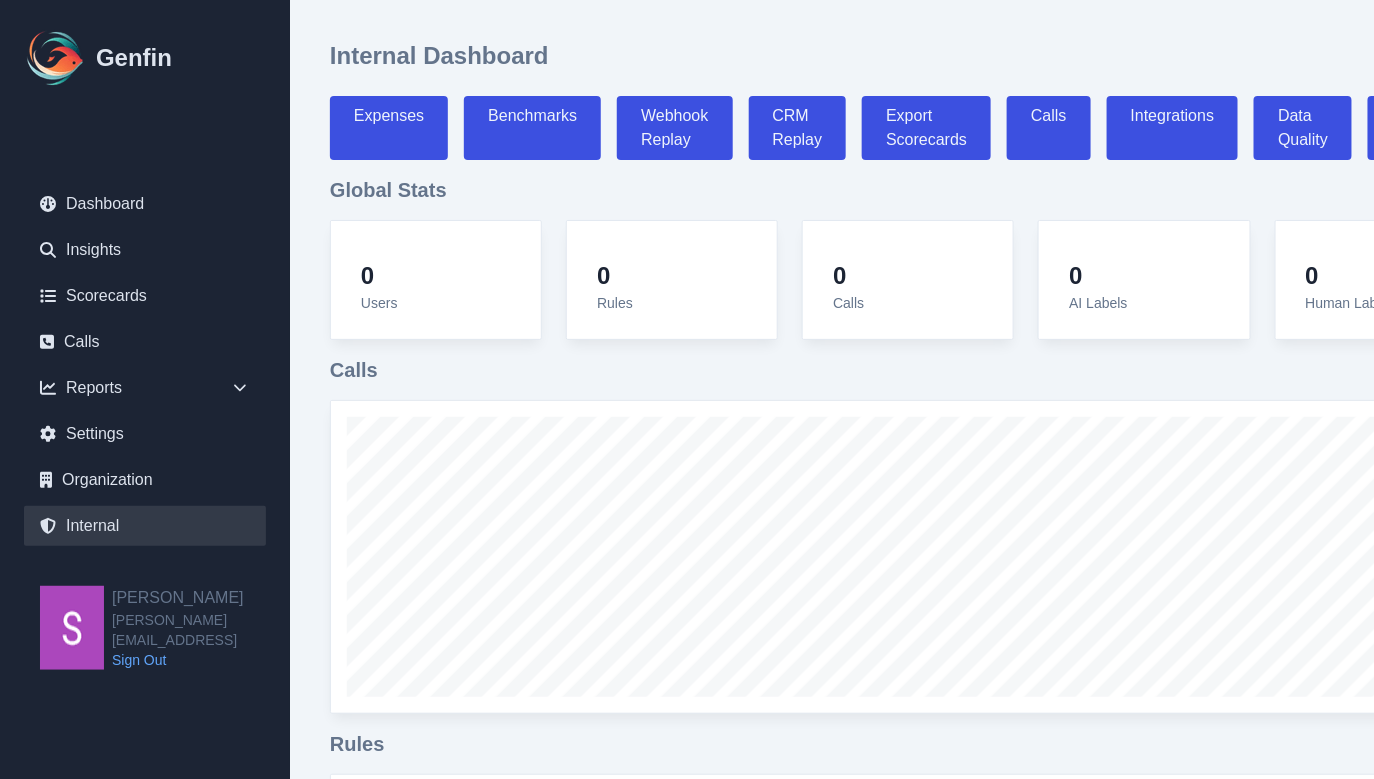 select on "paid" 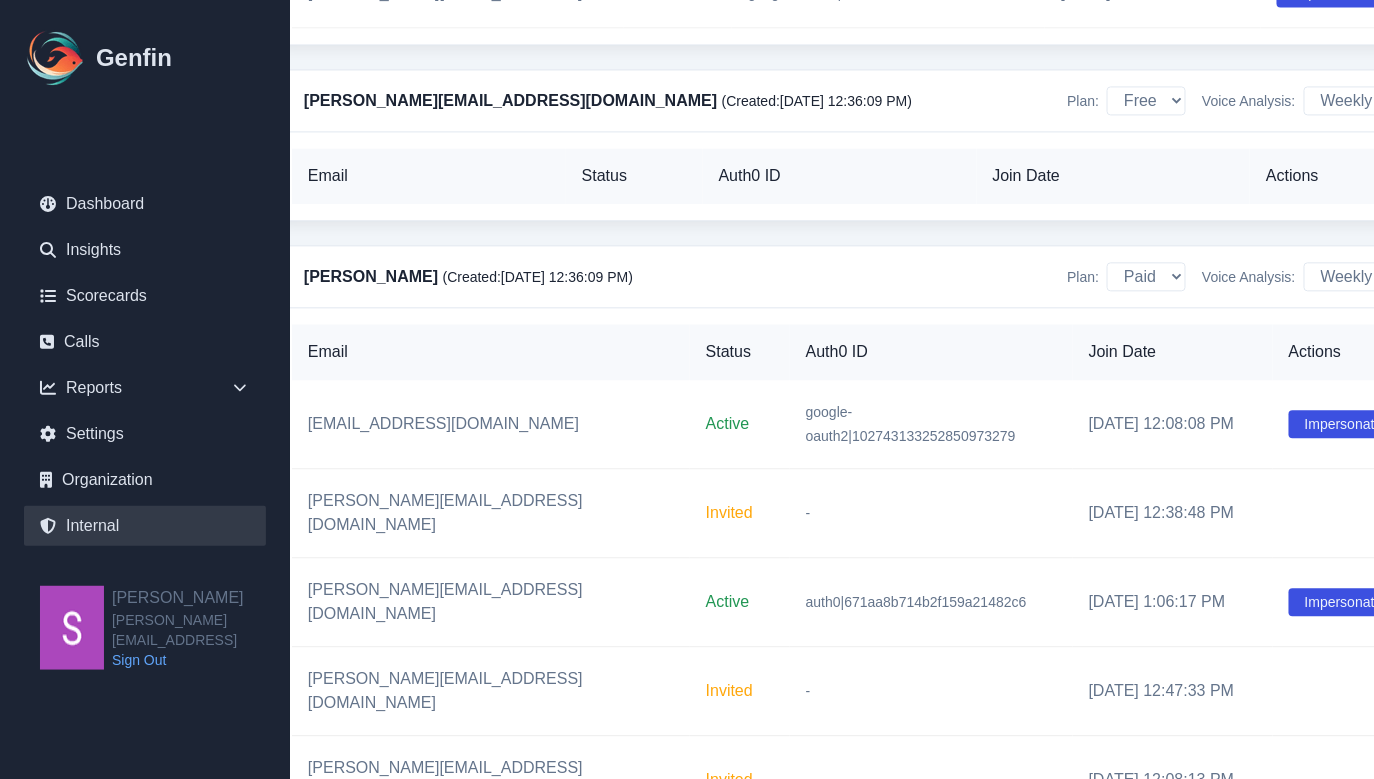 scroll, scrollTop: 11455, scrollLeft: 56, axis: both 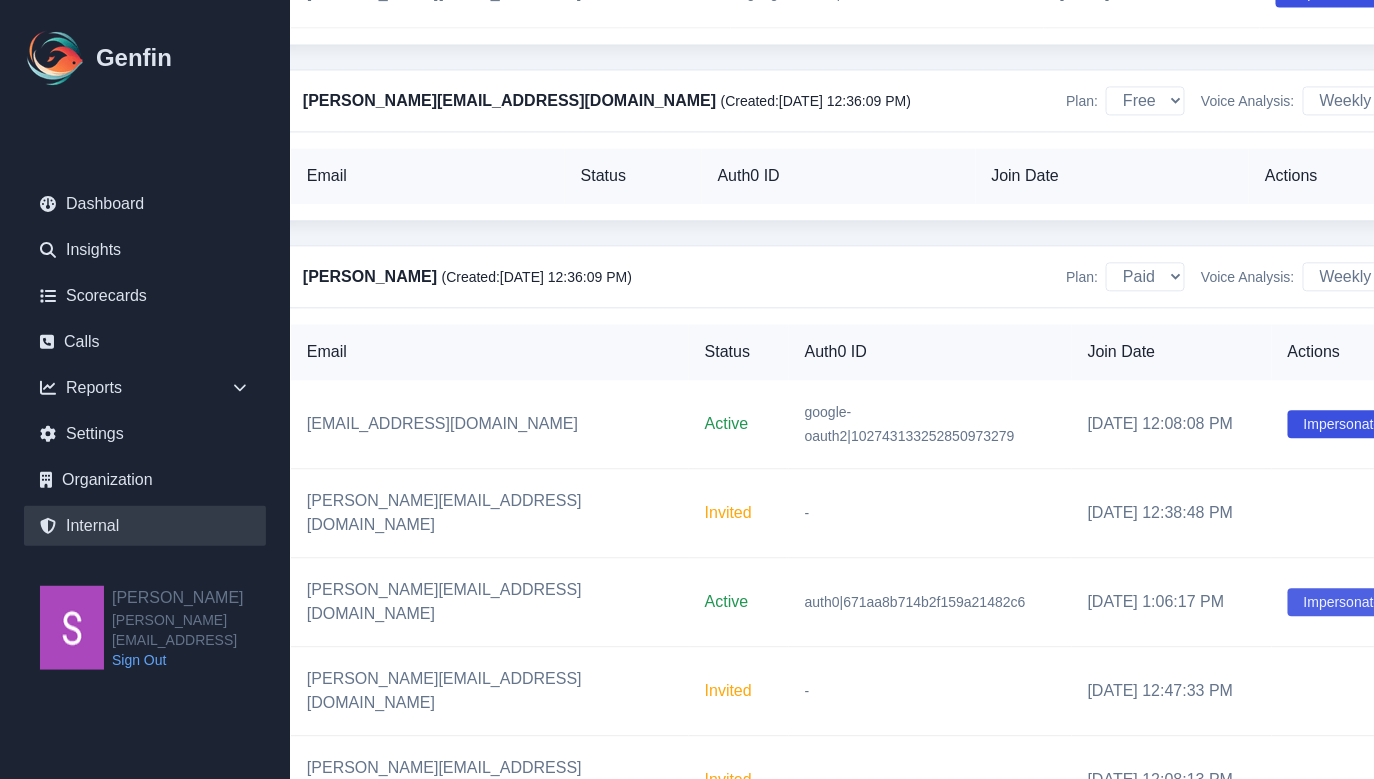 click on "Impersonate" at bounding box center (1343, 602) 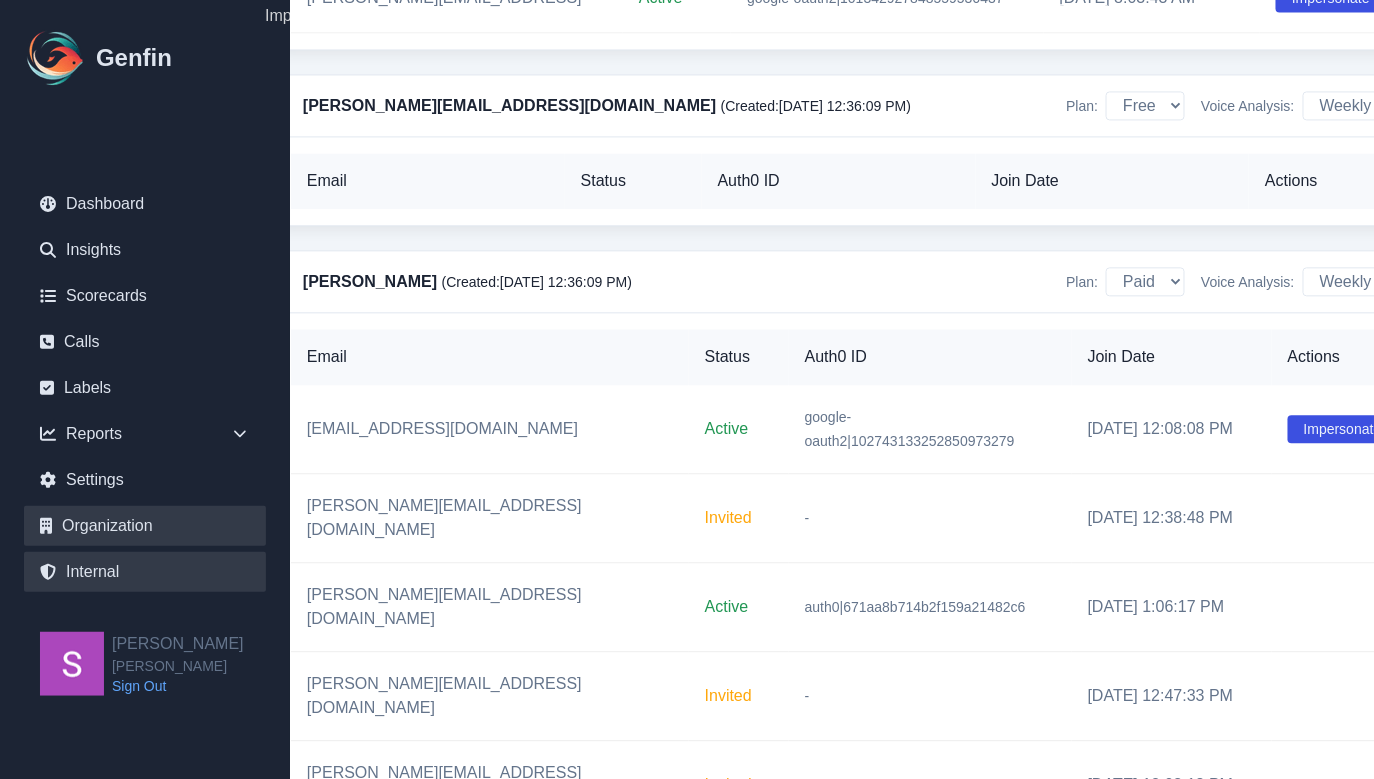 click on "Organization" at bounding box center (145, 526) 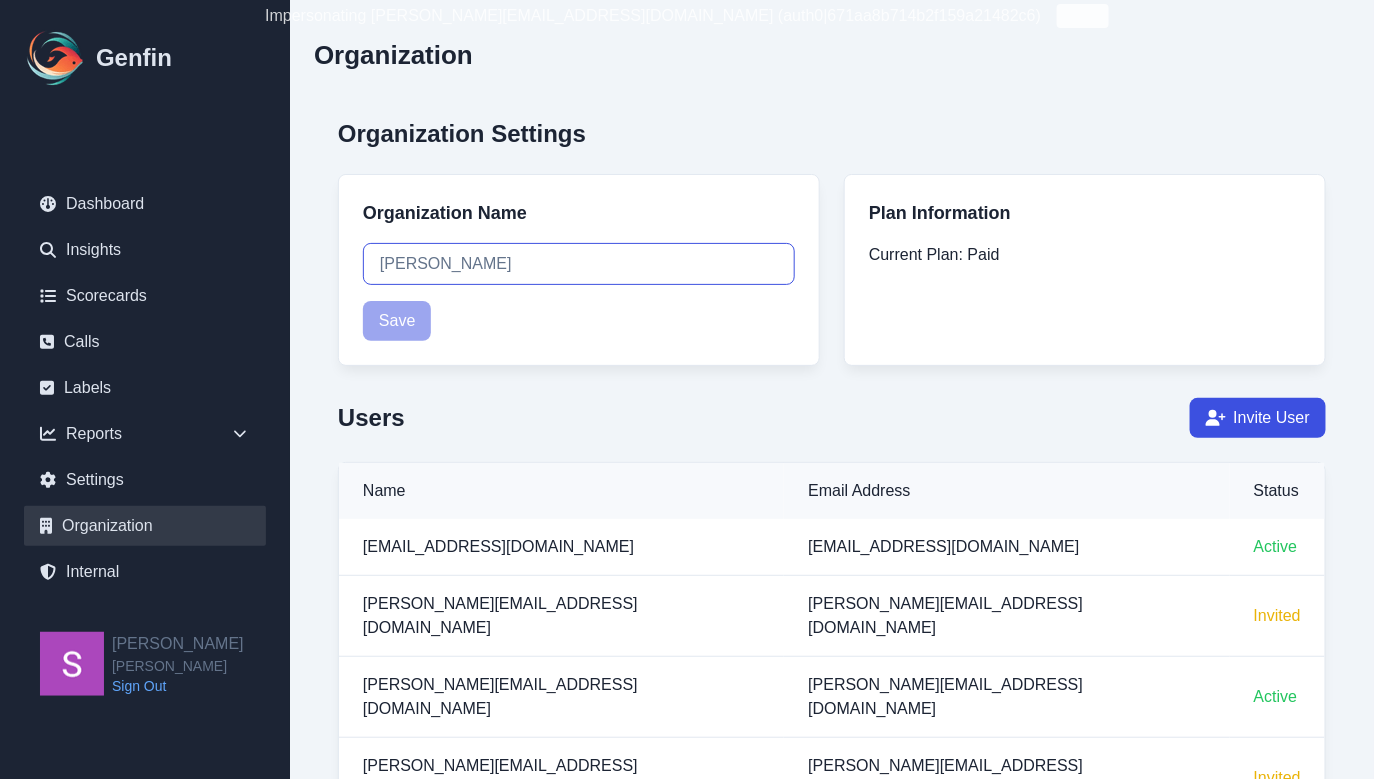click on "[PERSON_NAME]" at bounding box center [579, 264] 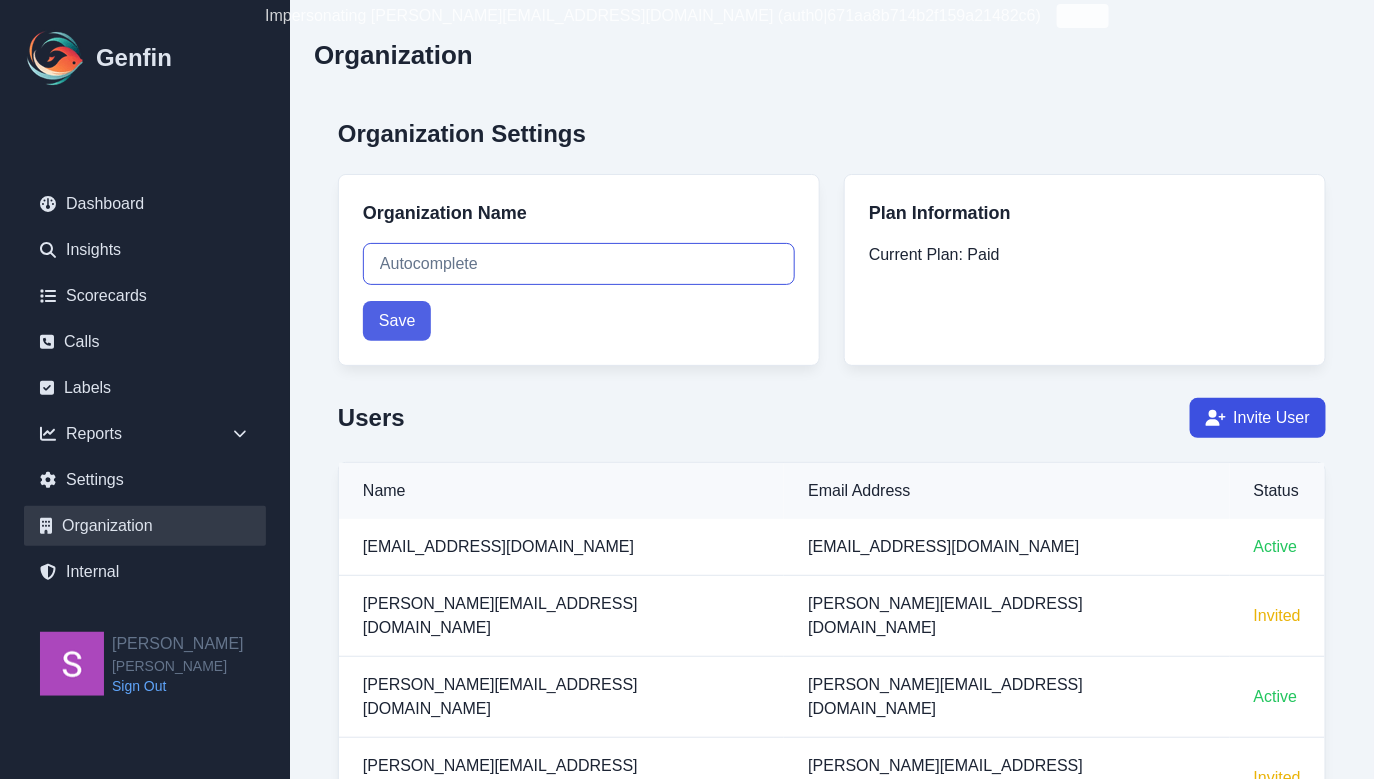 type on "Autocomplete" 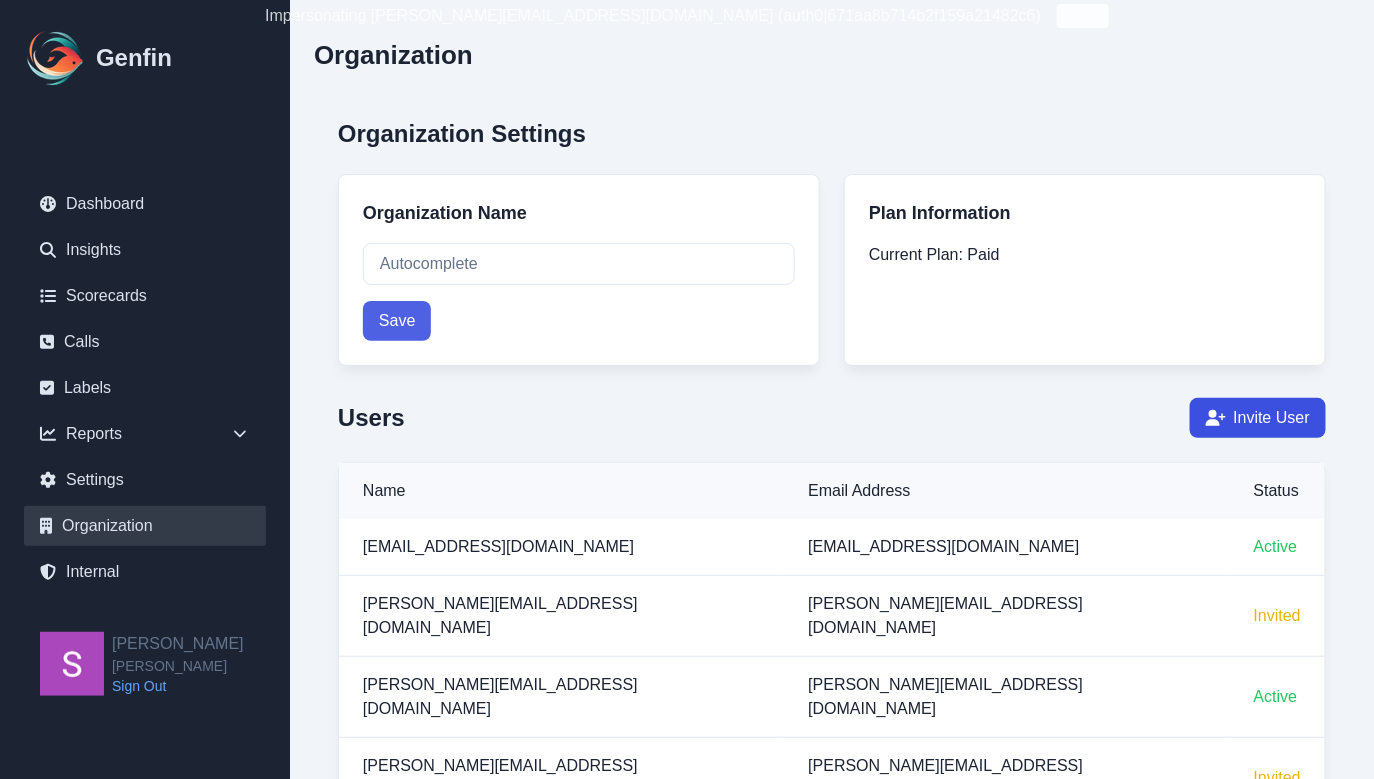 click on "Save" at bounding box center [397, 321] 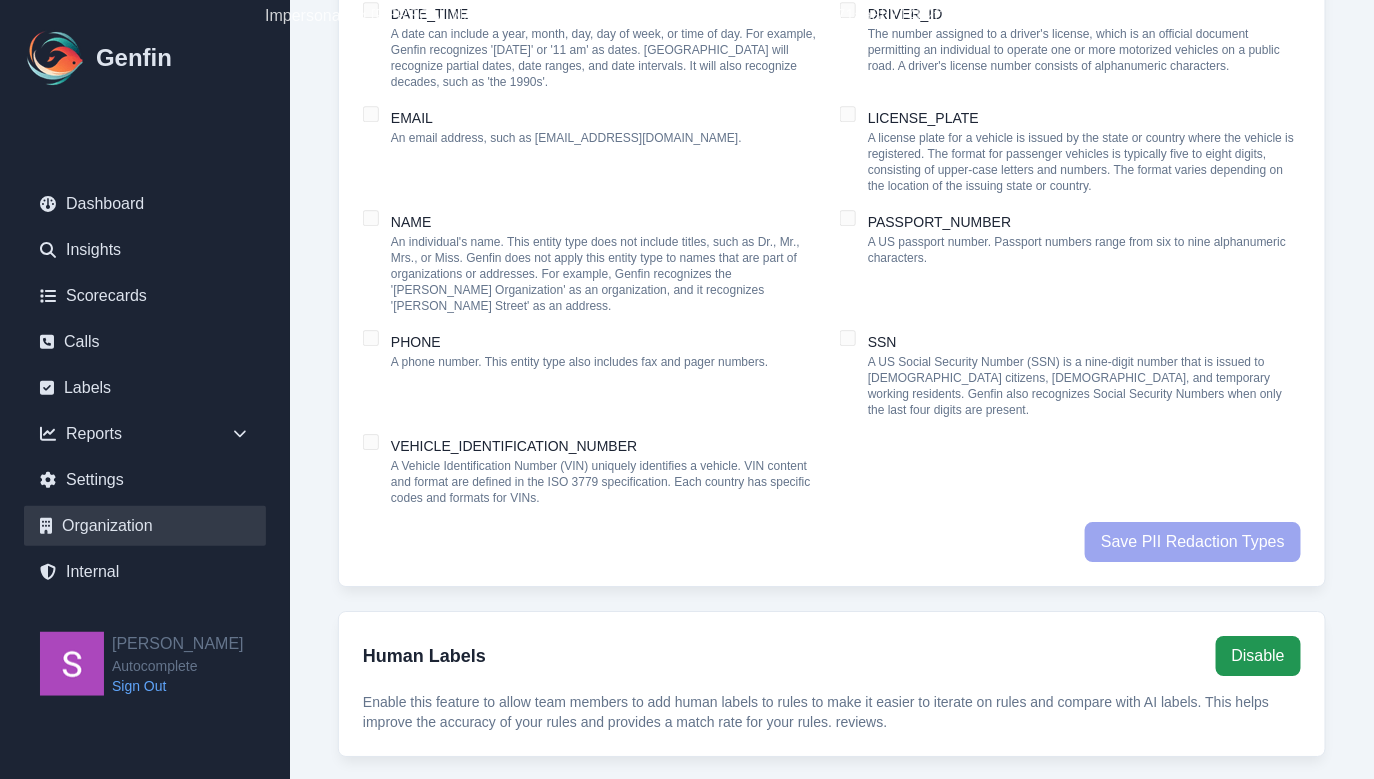 scroll, scrollTop: 2058, scrollLeft: 0, axis: vertical 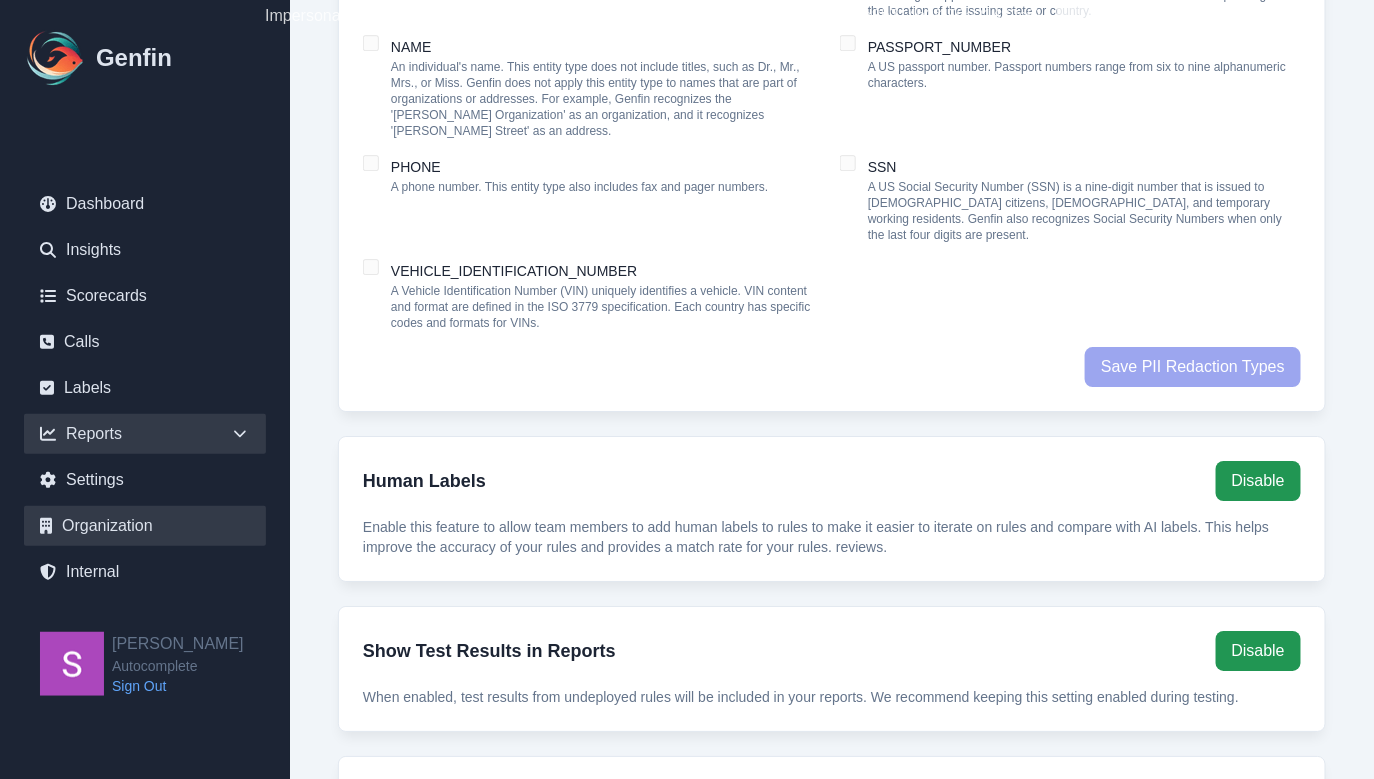 click on "Reports" at bounding box center (145, 434) 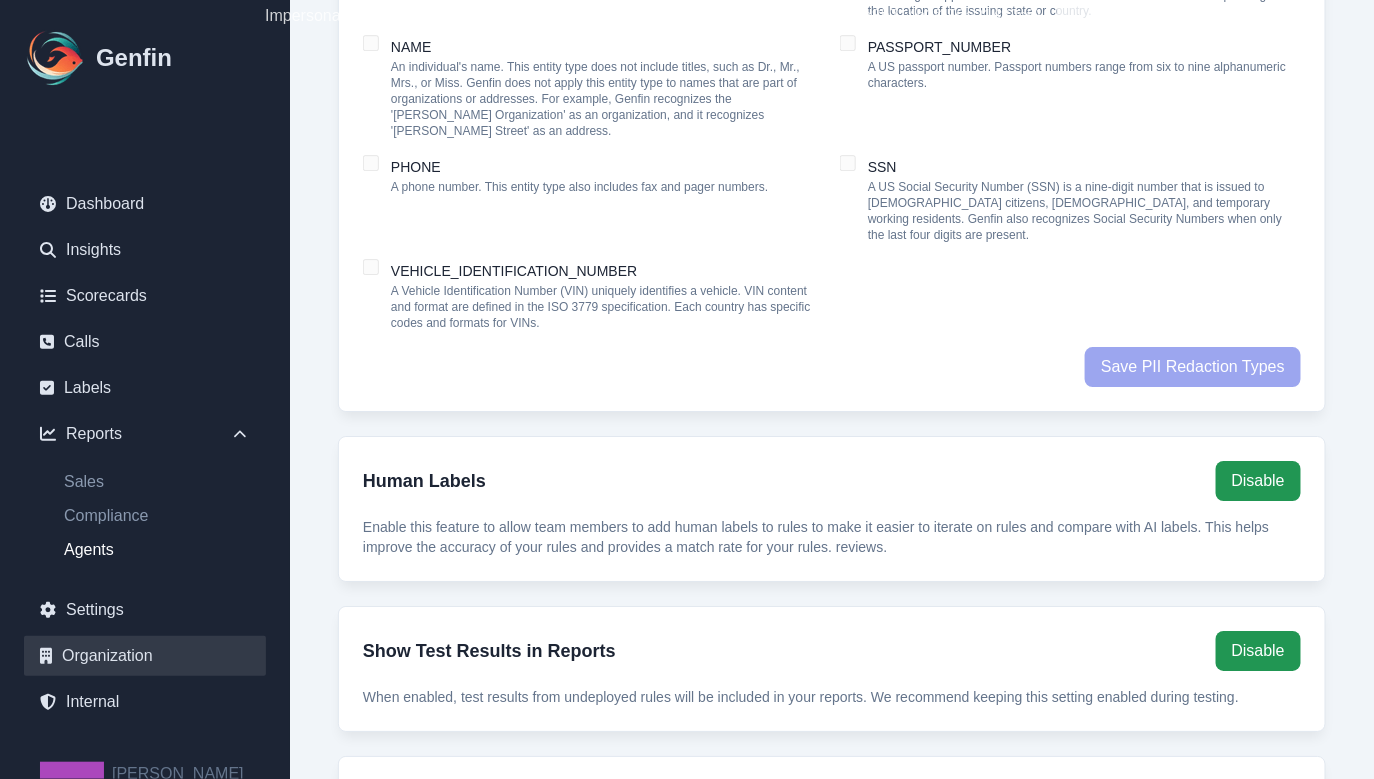 click on "Agents" at bounding box center (157, 550) 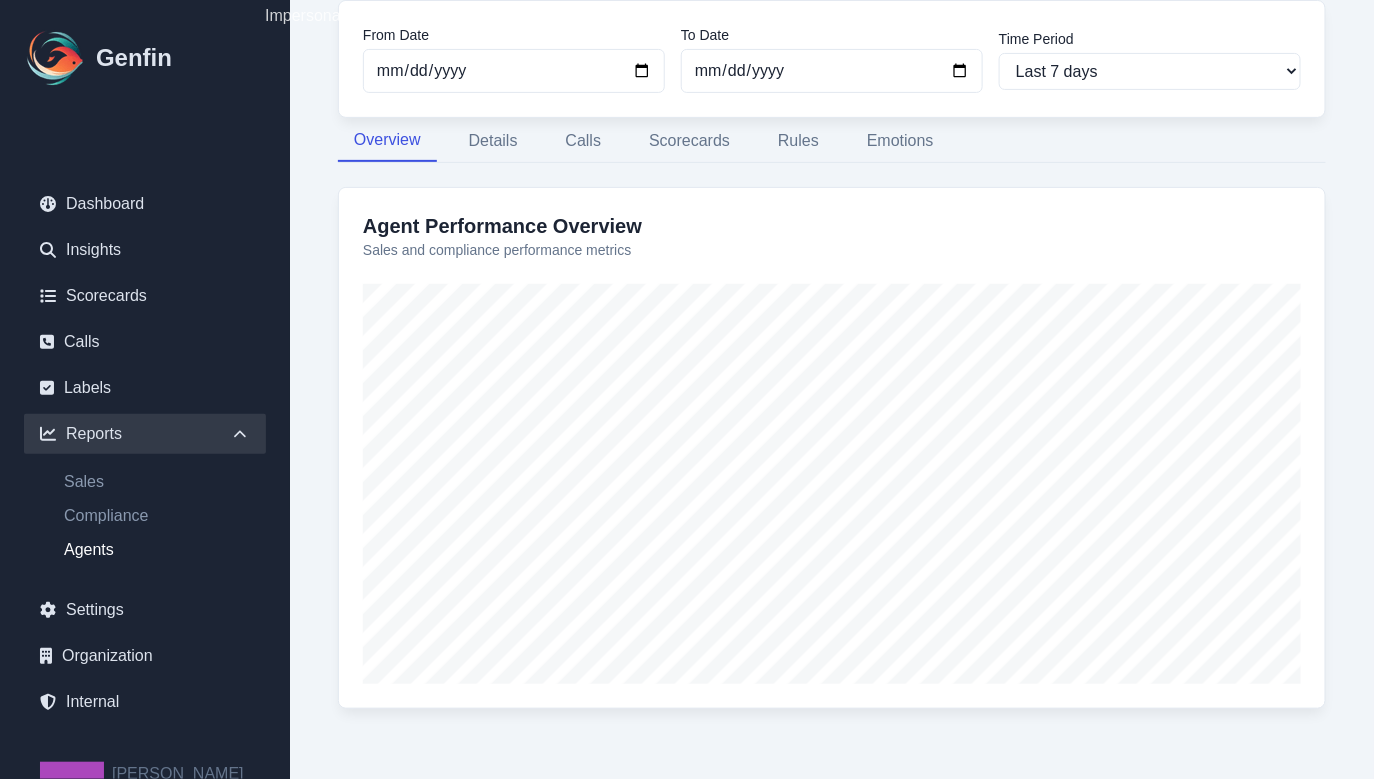 scroll, scrollTop: 0, scrollLeft: 0, axis: both 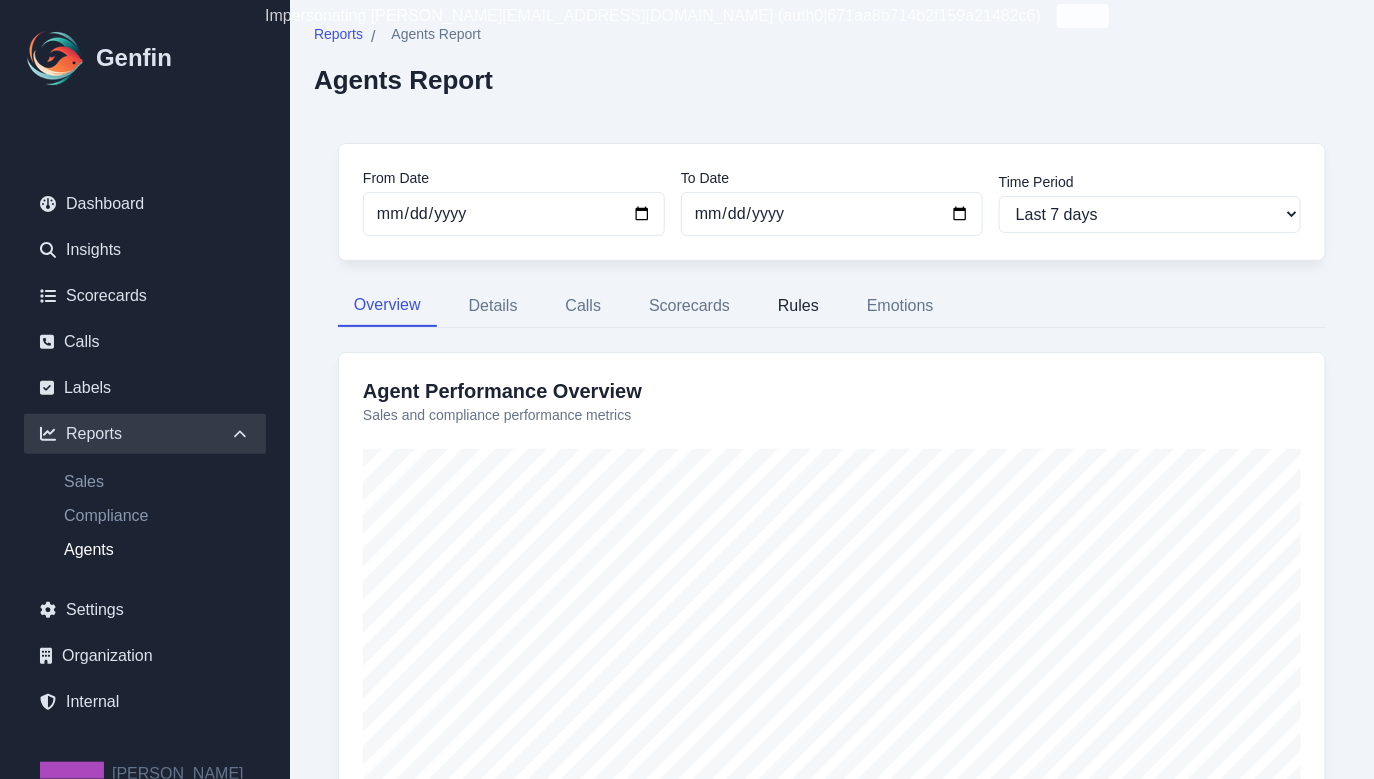 click on "Rules" at bounding box center [798, 306] 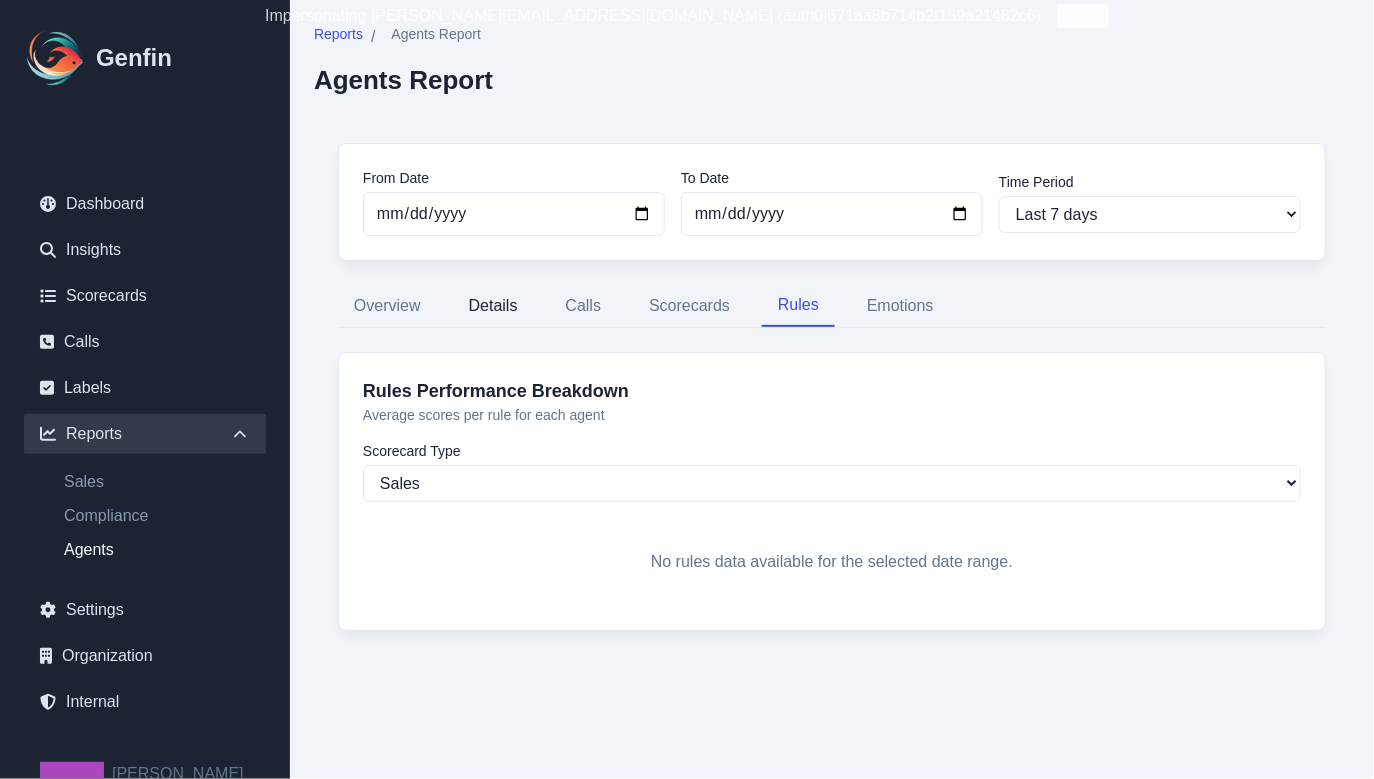 click on "Details" at bounding box center [493, 306] 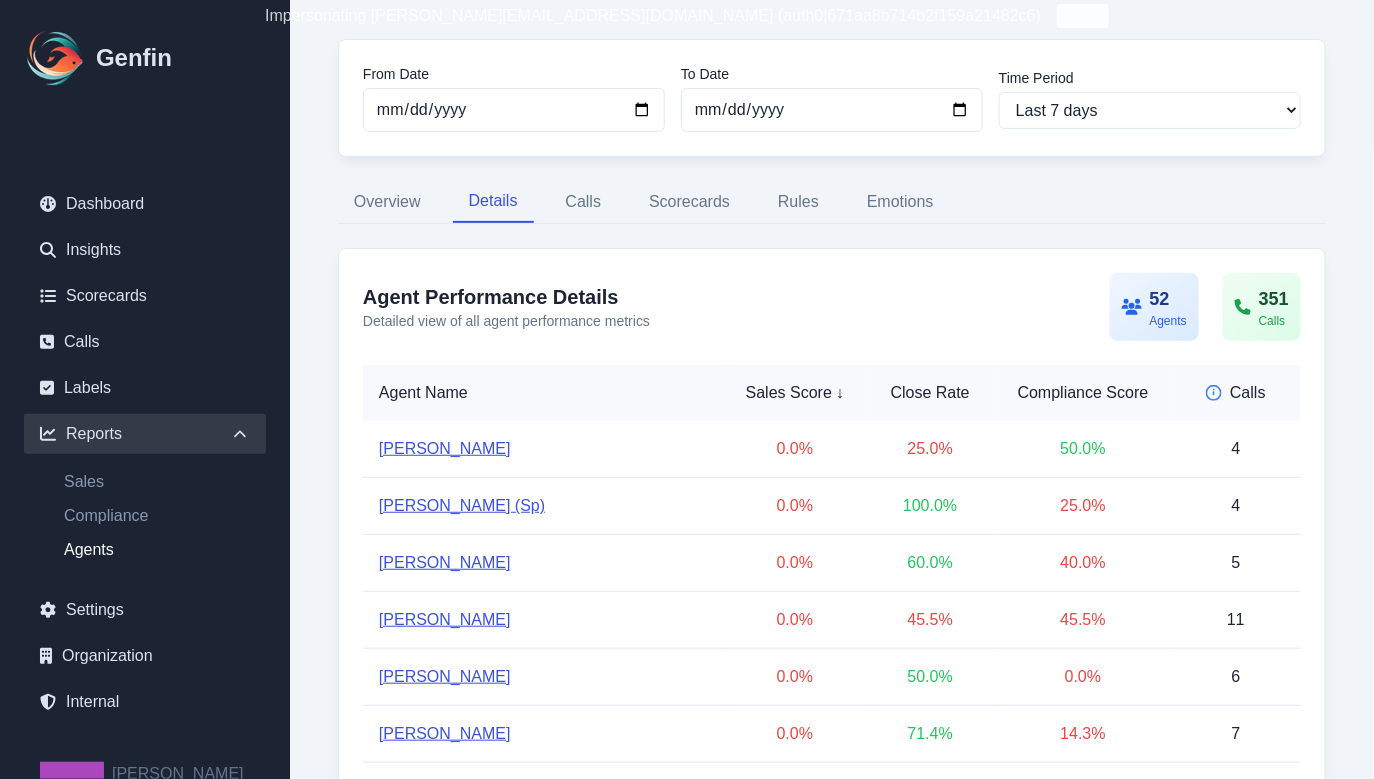 scroll, scrollTop: 0, scrollLeft: 0, axis: both 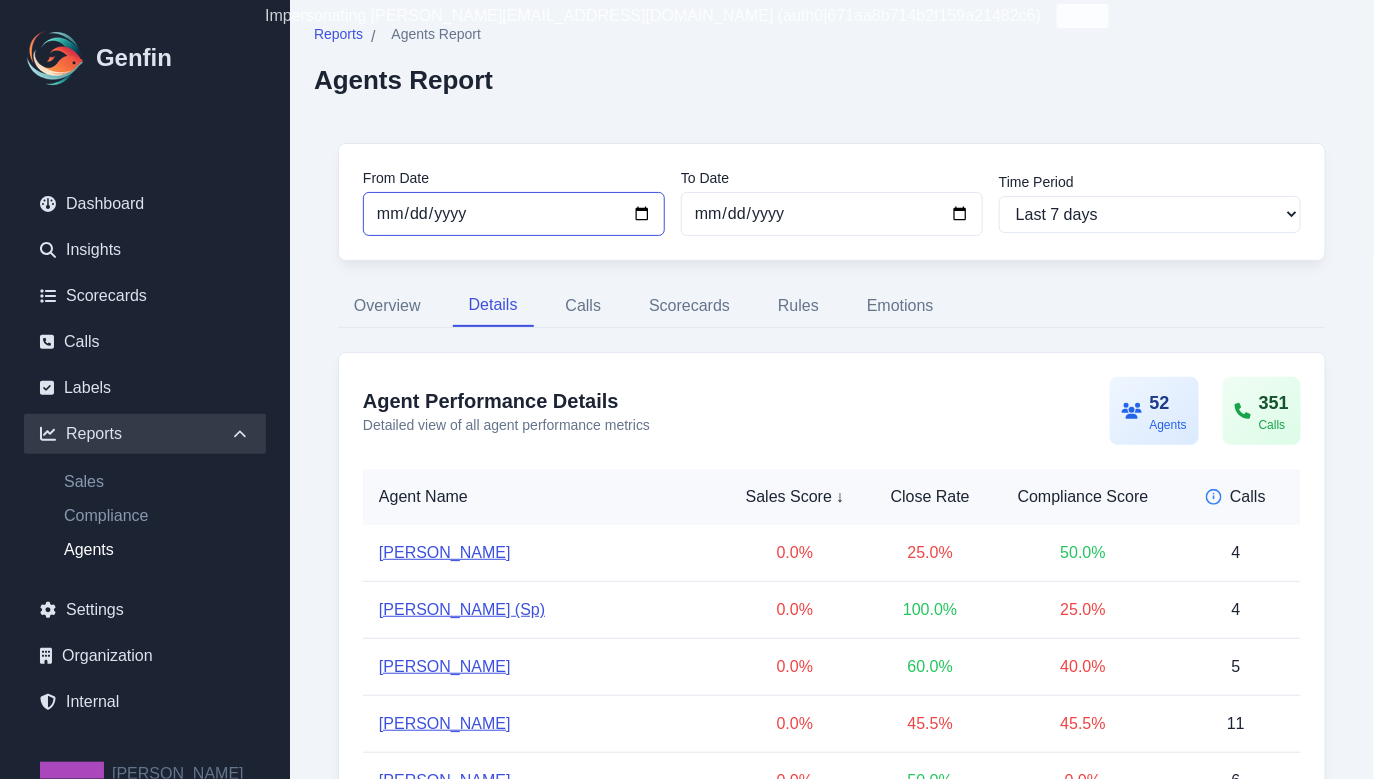 click on "[DATE]" at bounding box center [514, 214] 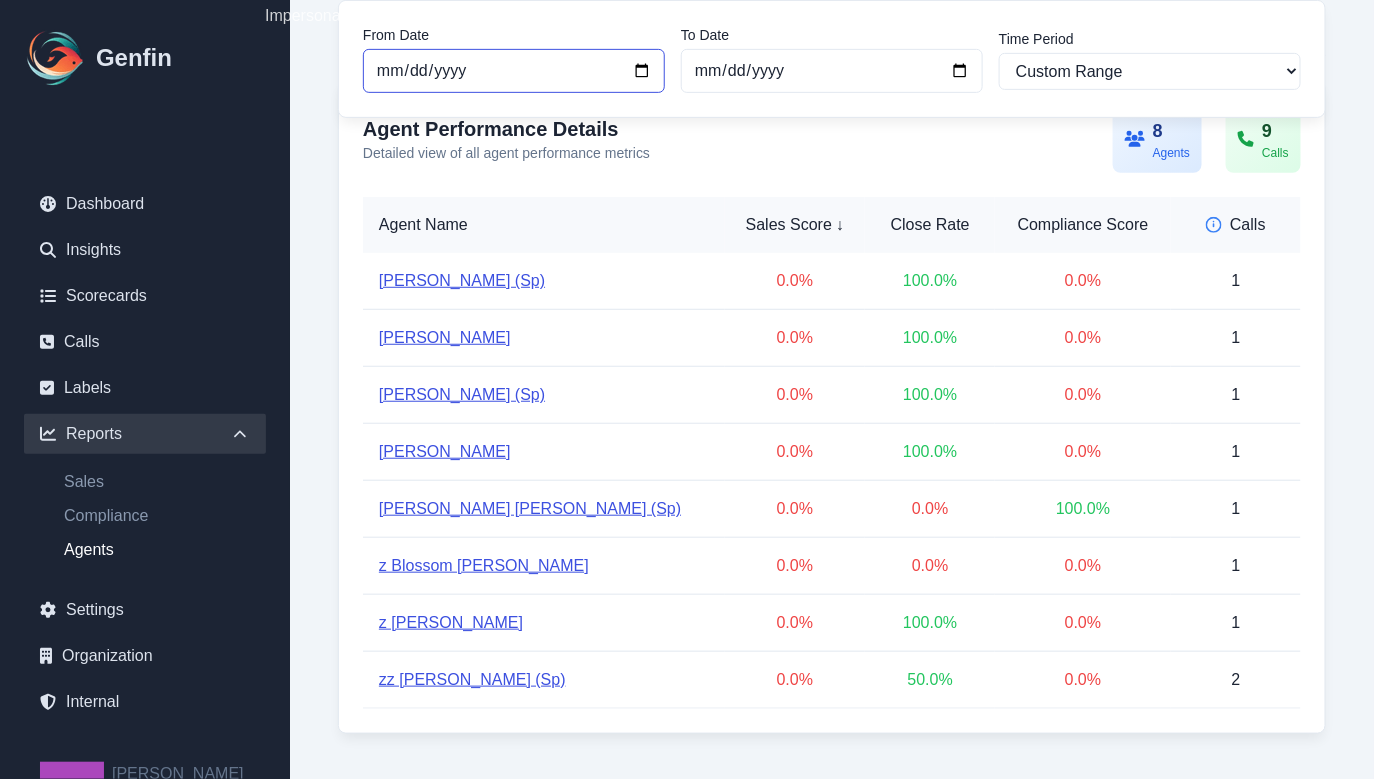 scroll, scrollTop: 0, scrollLeft: 0, axis: both 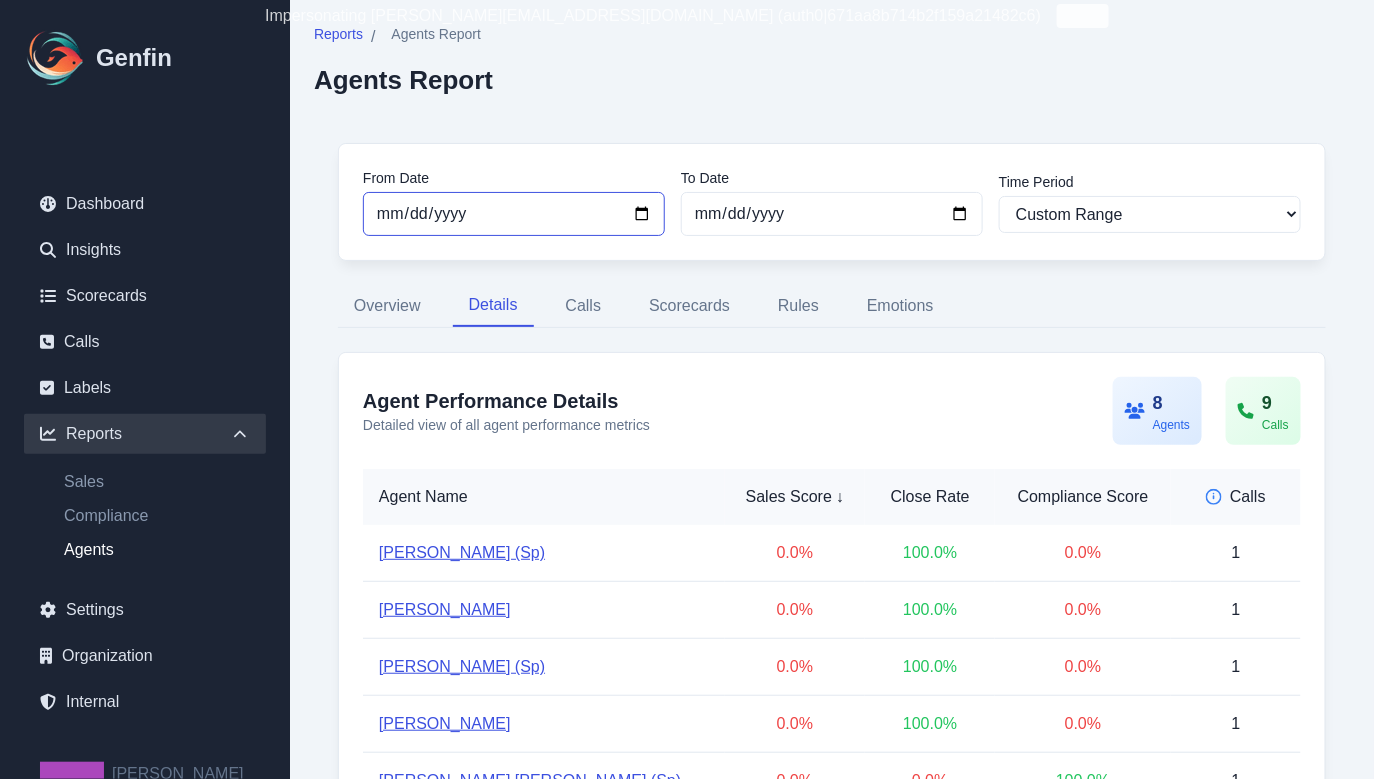 click on "[DATE]" at bounding box center [514, 214] 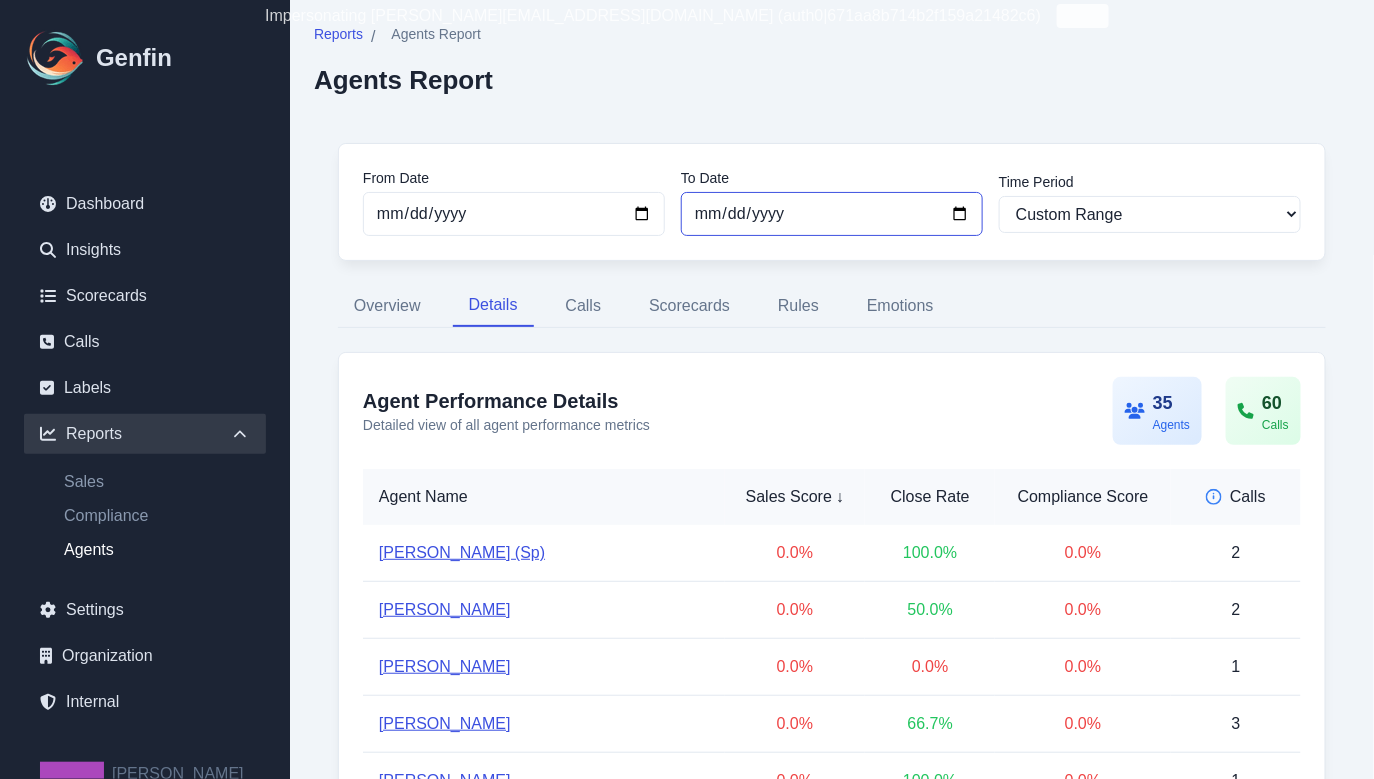 click on "[DATE]" at bounding box center (832, 214) 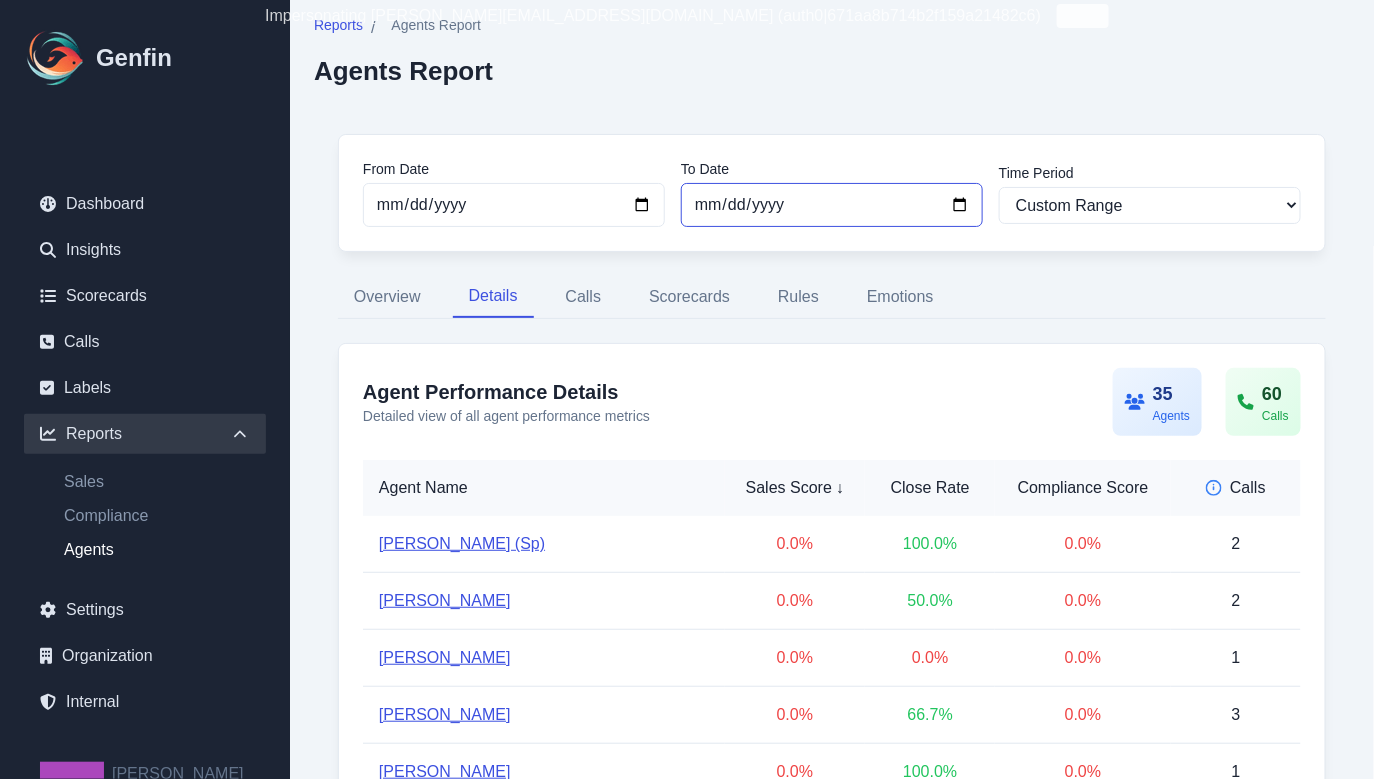 scroll, scrollTop: 0, scrollLeft: 0, axis: both 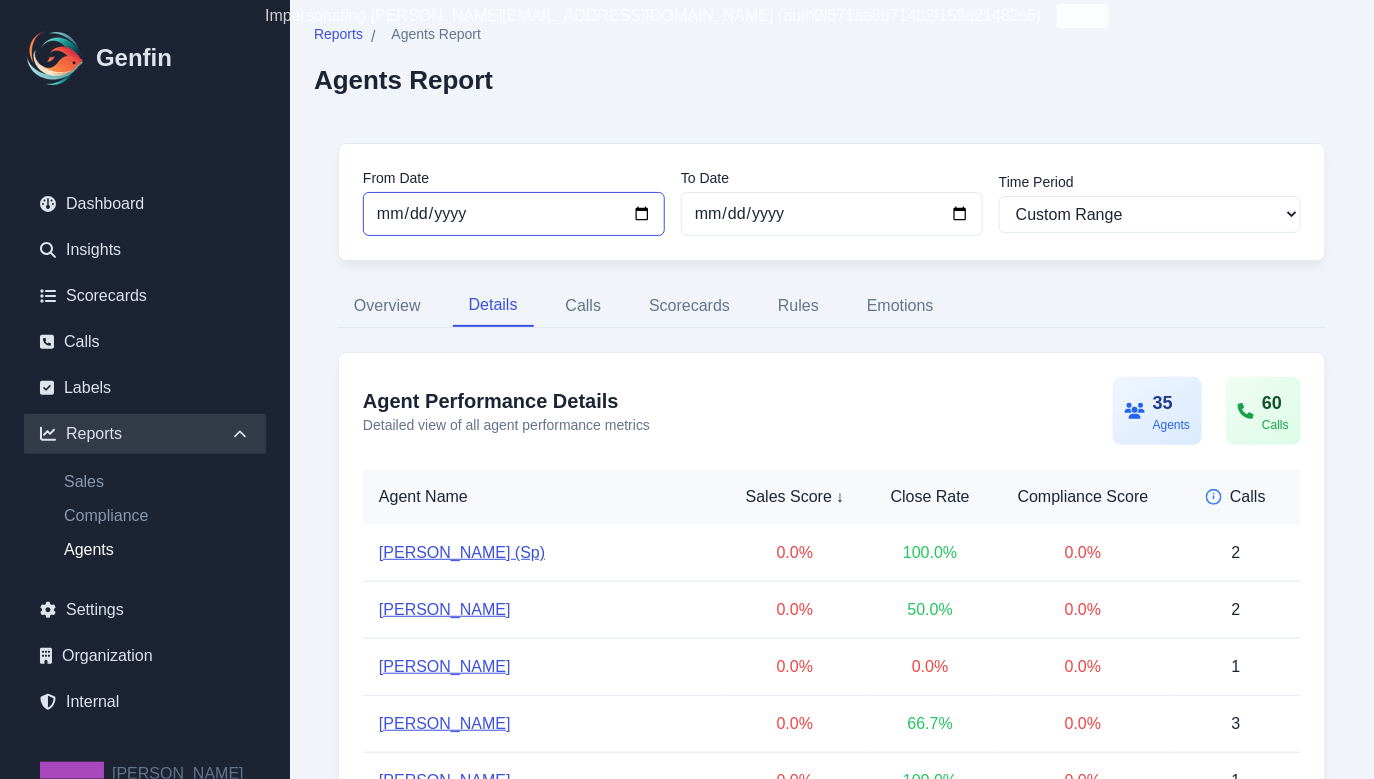 click on "[DATE]" at bounding box center (514, 214) 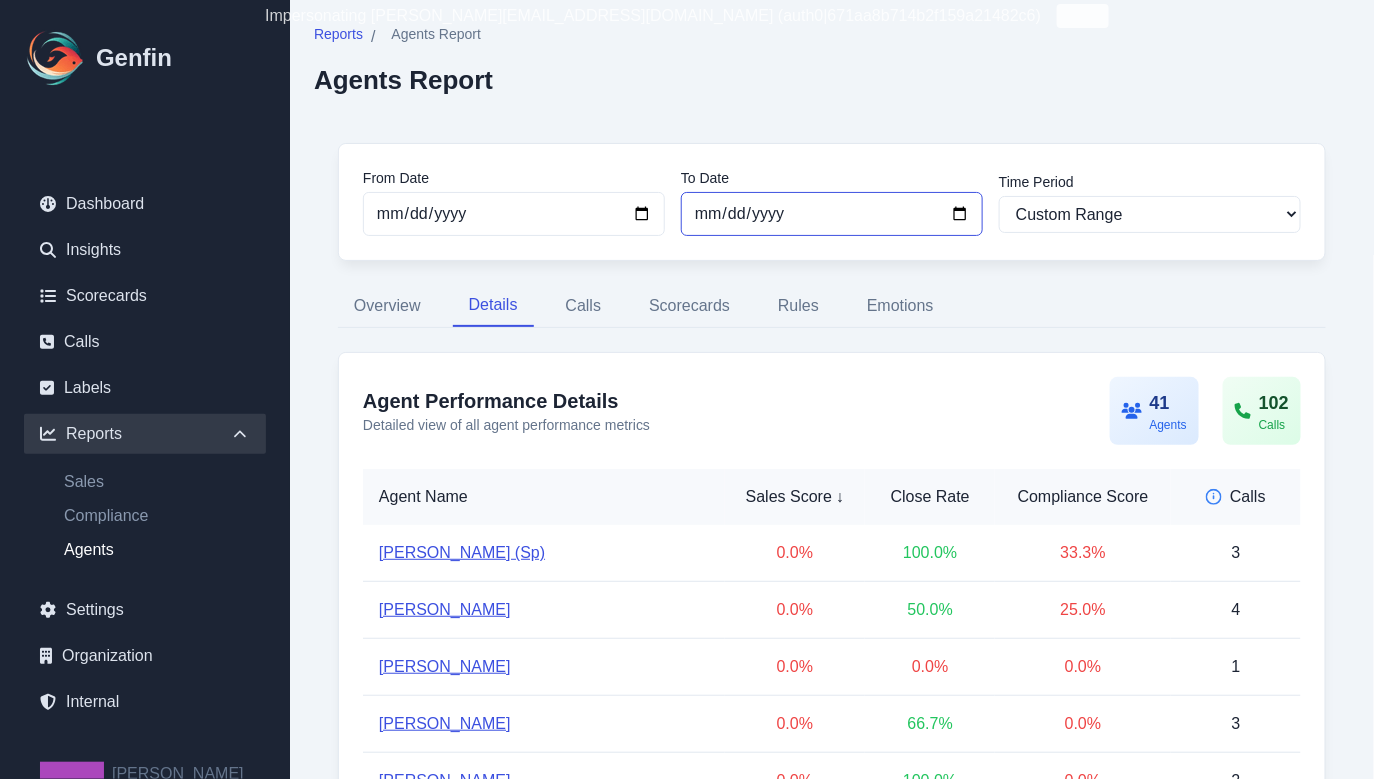 click on "[DATE]" at bounding box center [832, 214] 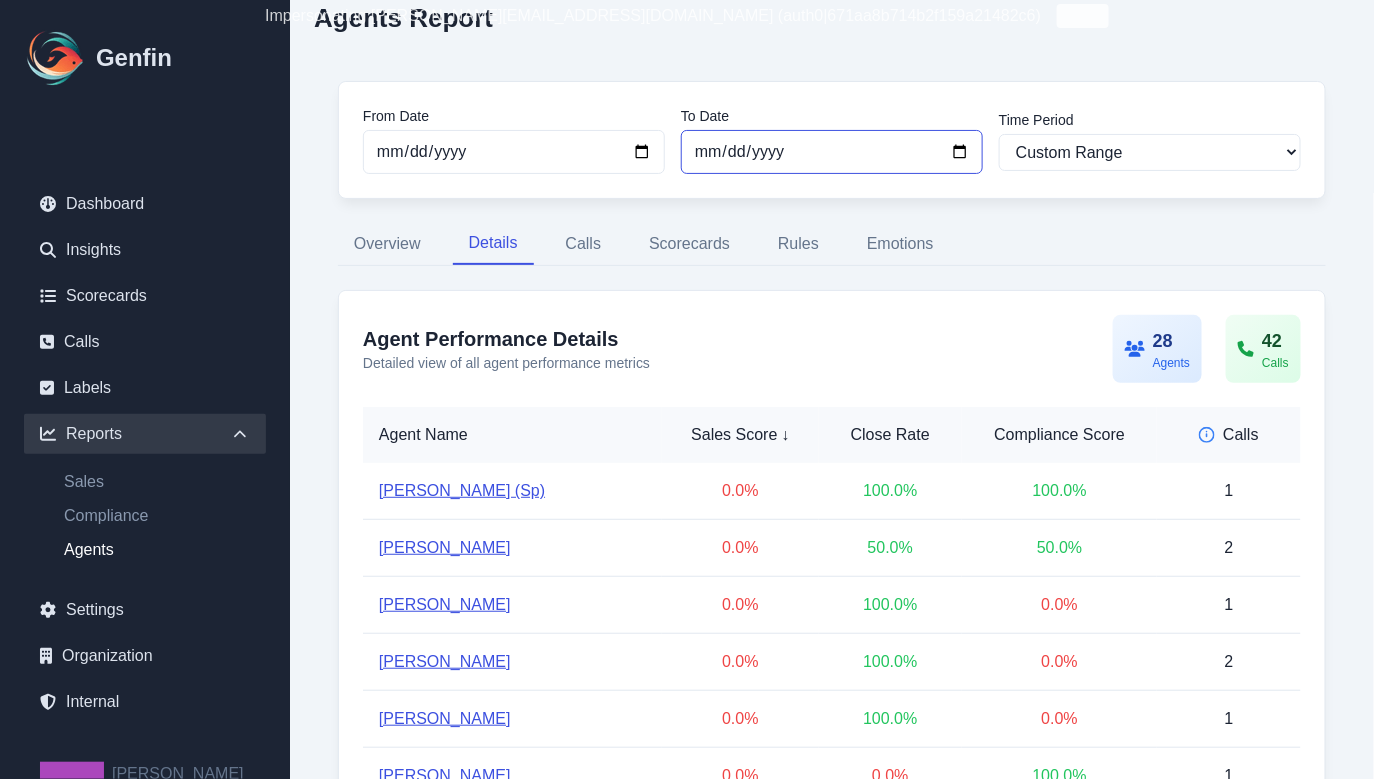 scroll, scrollTop: 0, scrollLeft: 0, axis: both 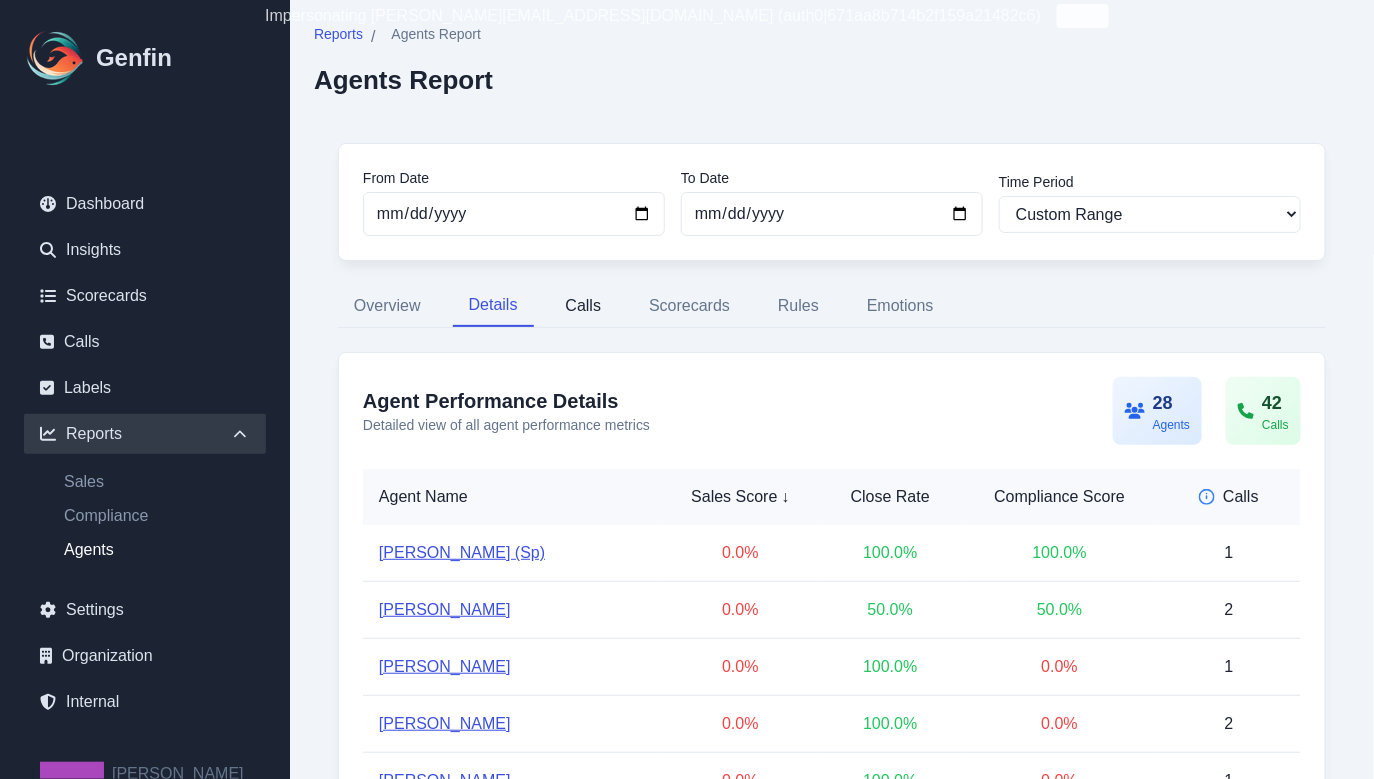 click on "Calls" at bounding box center (584, 306) 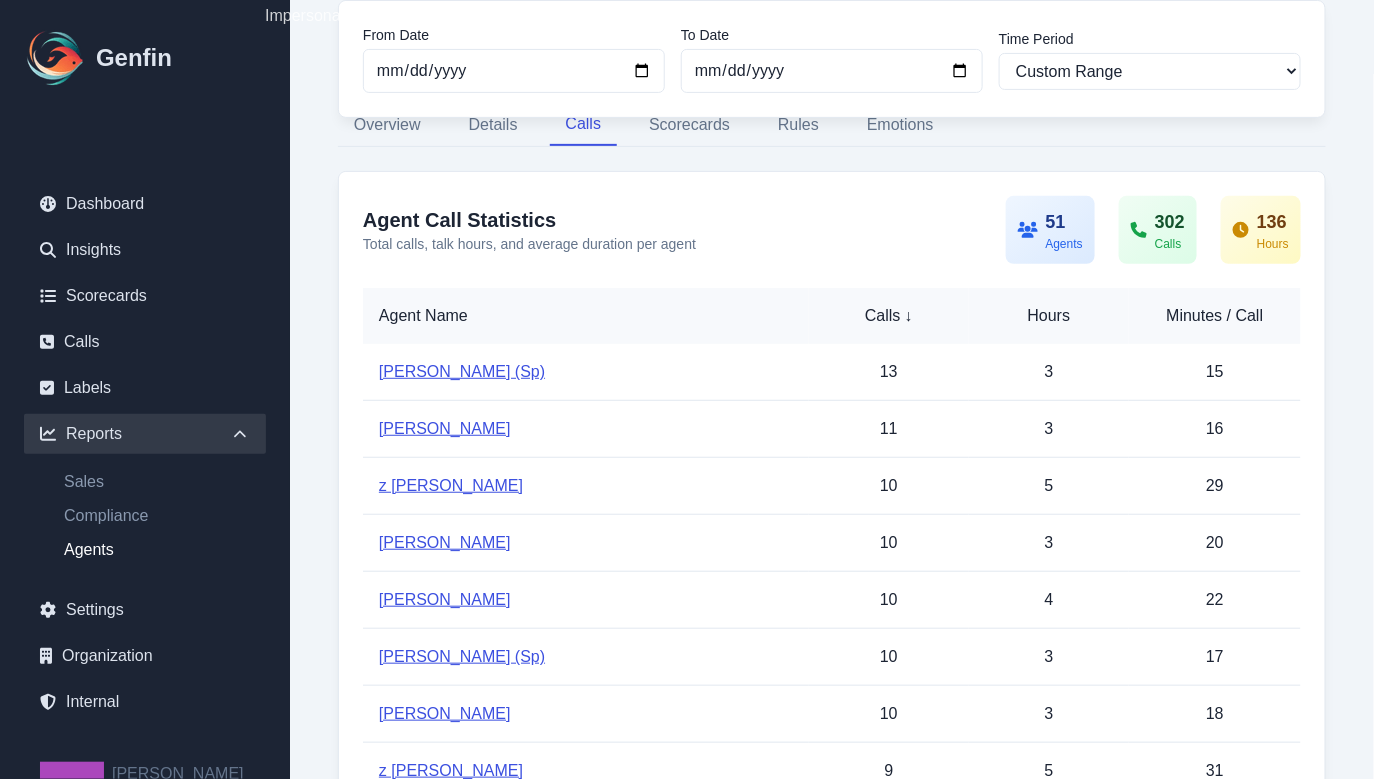 scroll, scrollTop: 0, scrollLeft: 0, axis: both 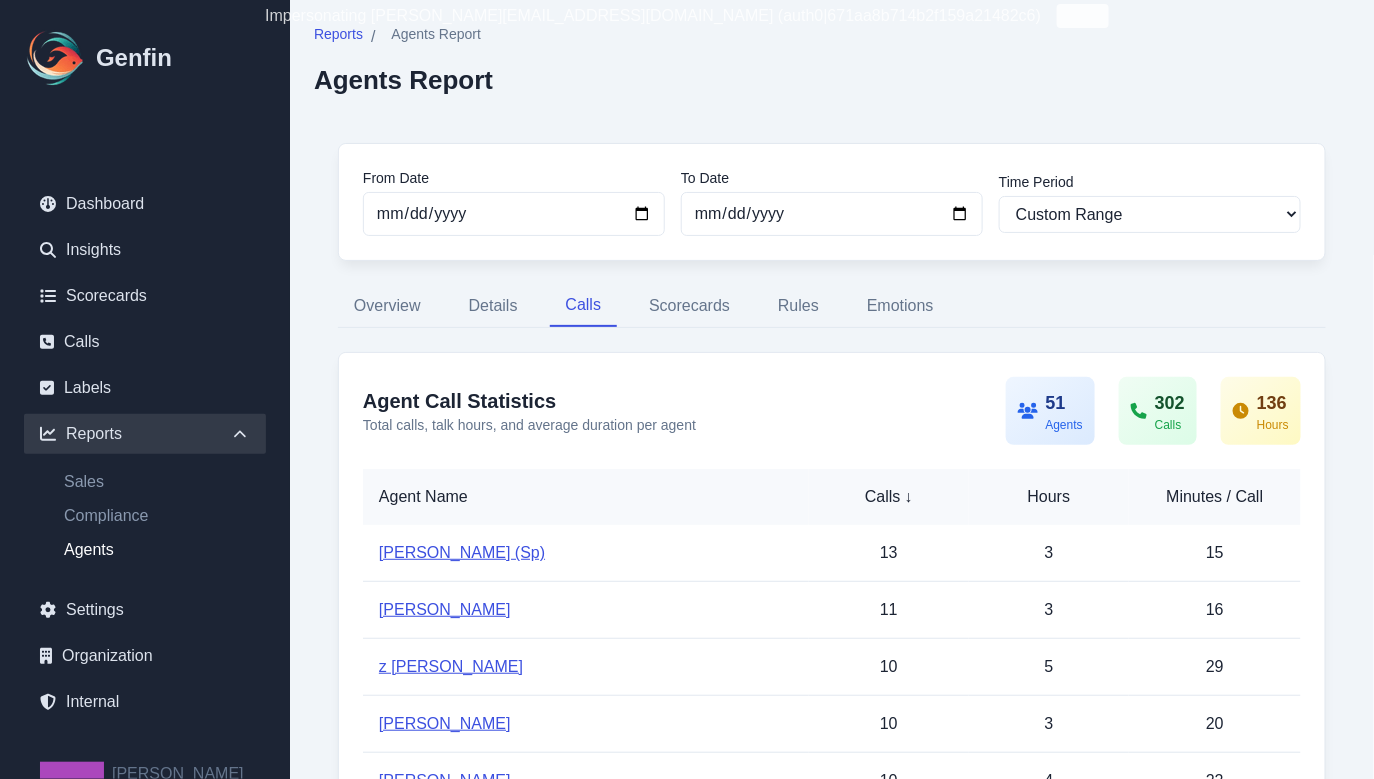 type 